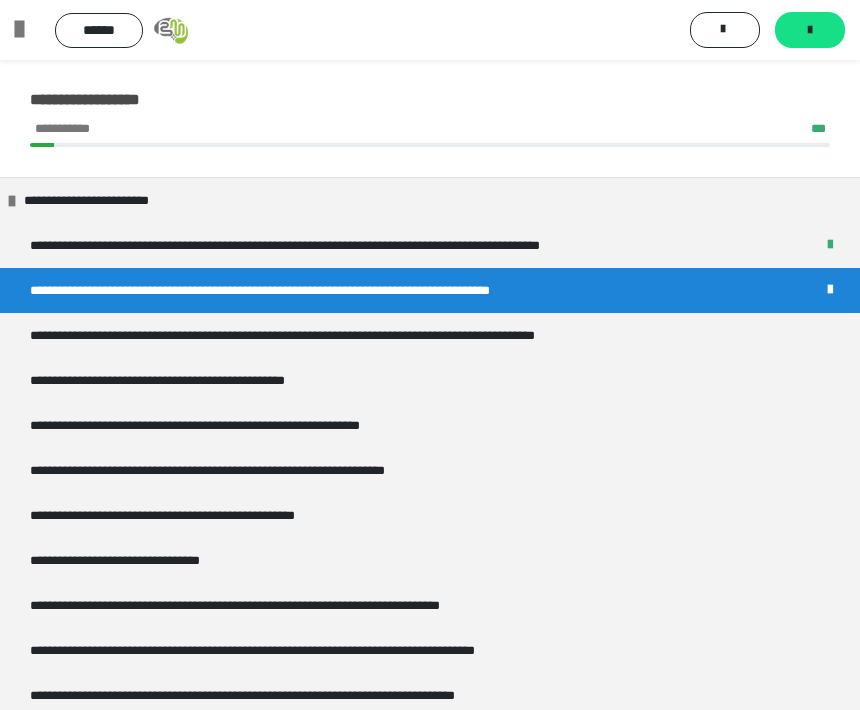scroll, scrollTop: 0, scrollLeft: 0, axis: both 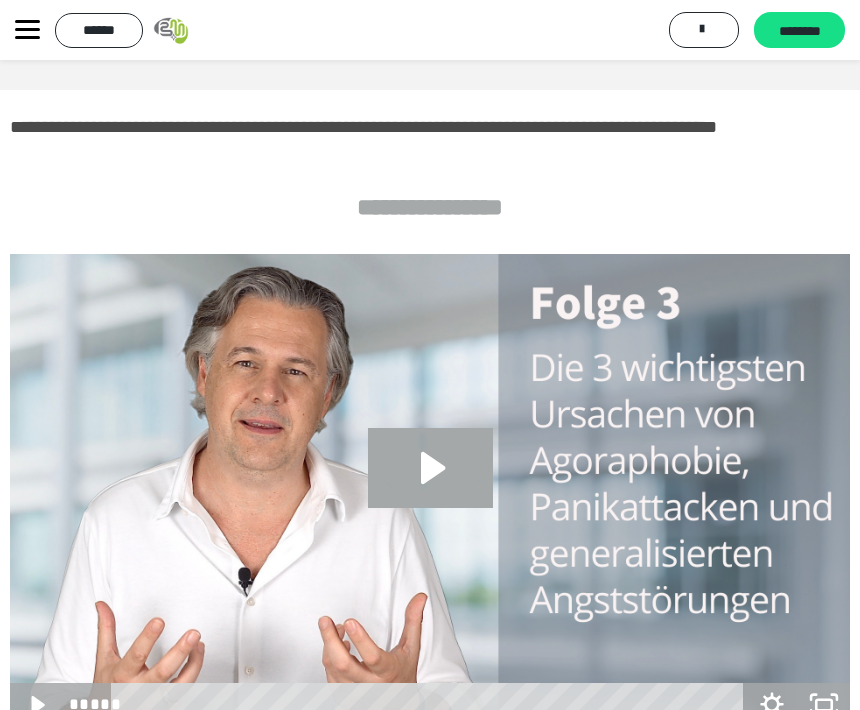 click on "******" at bounding box center [99, 30] 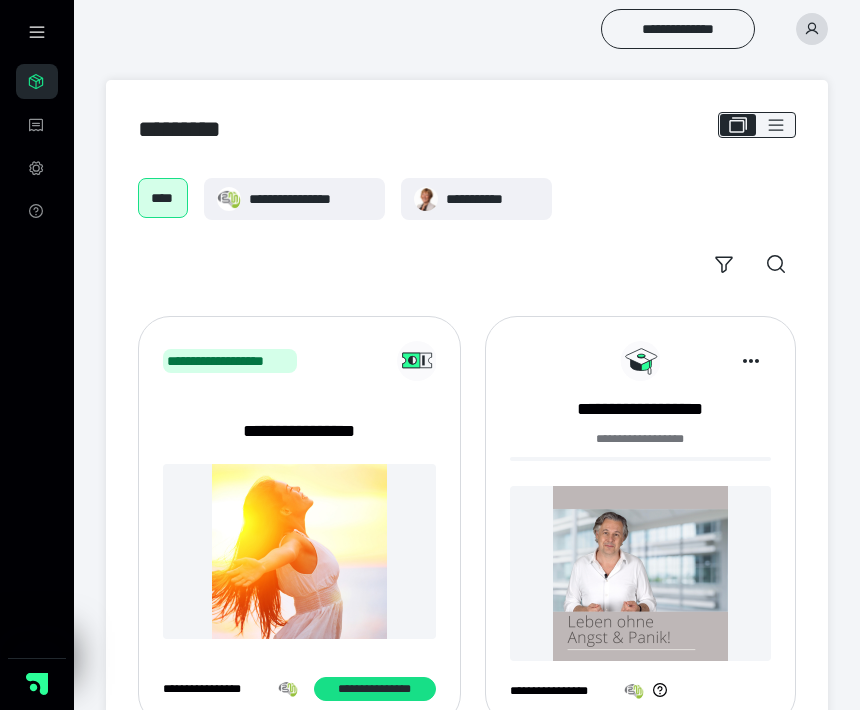 scroll, scrollTop: 0, scrollLeft: 0, axis: both 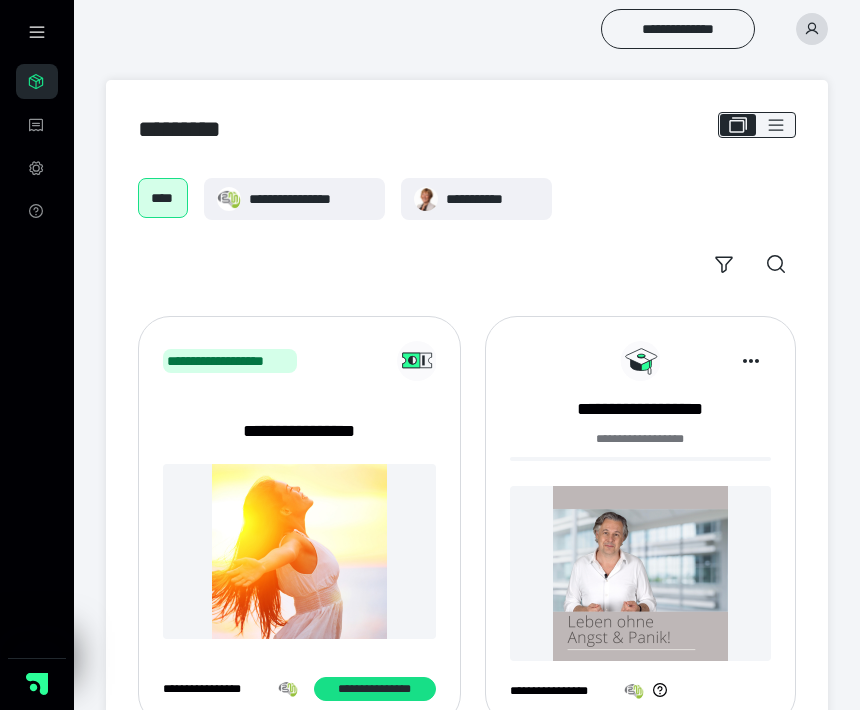 click at bounding box center [640, 573] 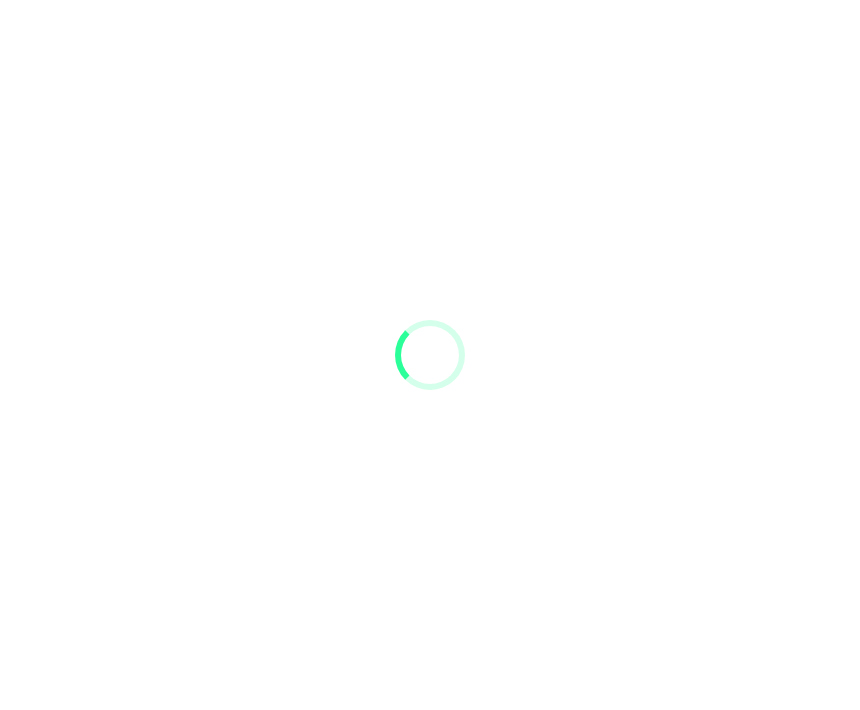 scroll, scrollTop: 0, scrollLeft: 0, axis: both 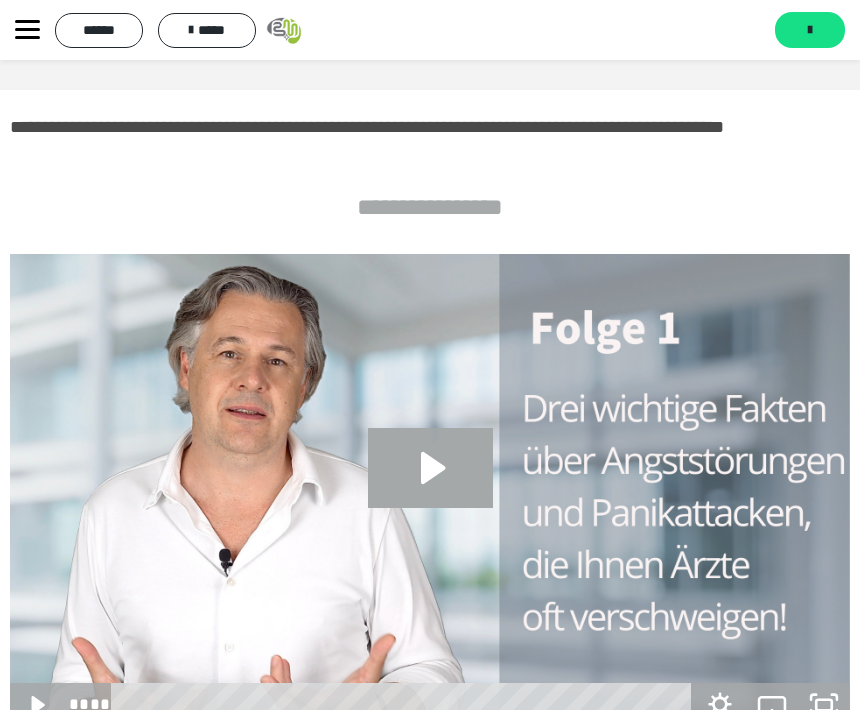 click 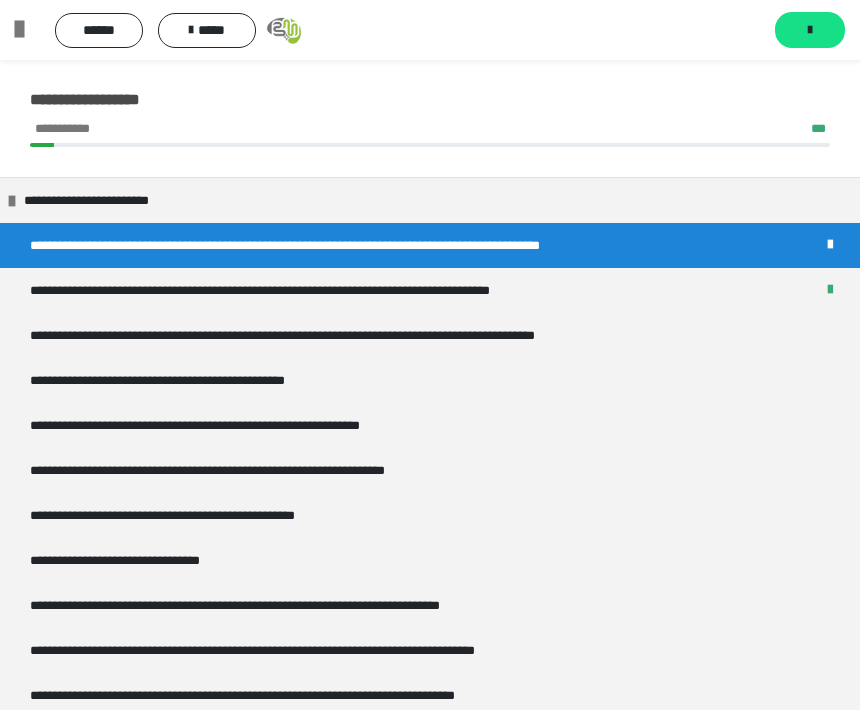 click on "**********" at bounding box center (373, 335) 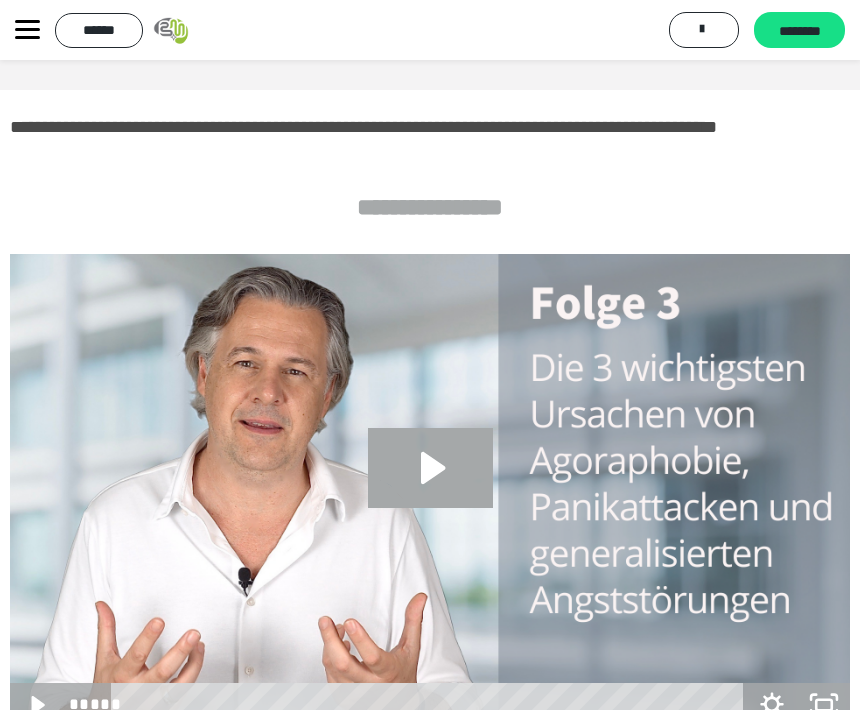 click 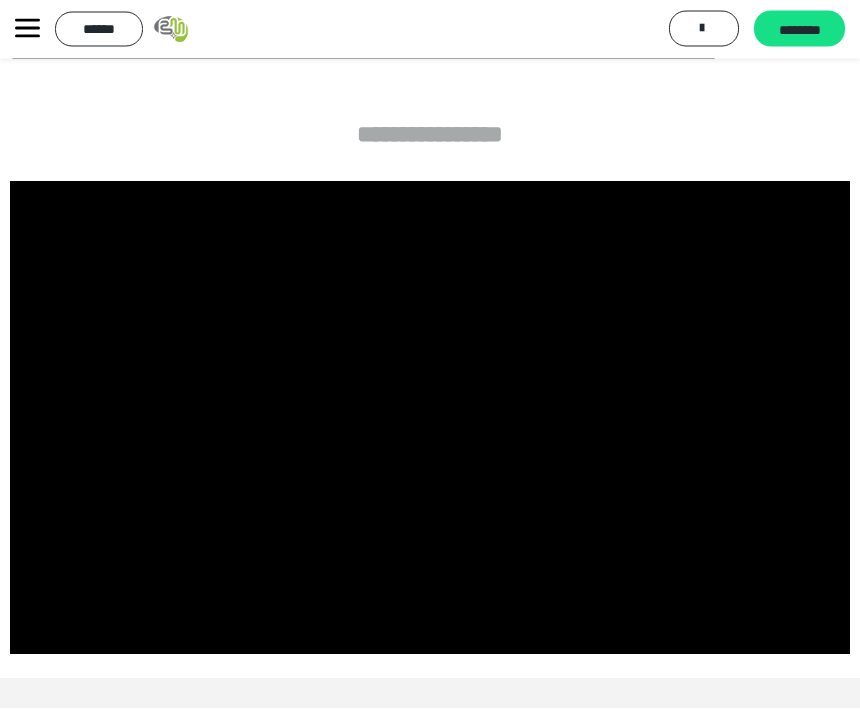 scroll, scrollTop: 85, scrollLeft: 0, axis: vertical 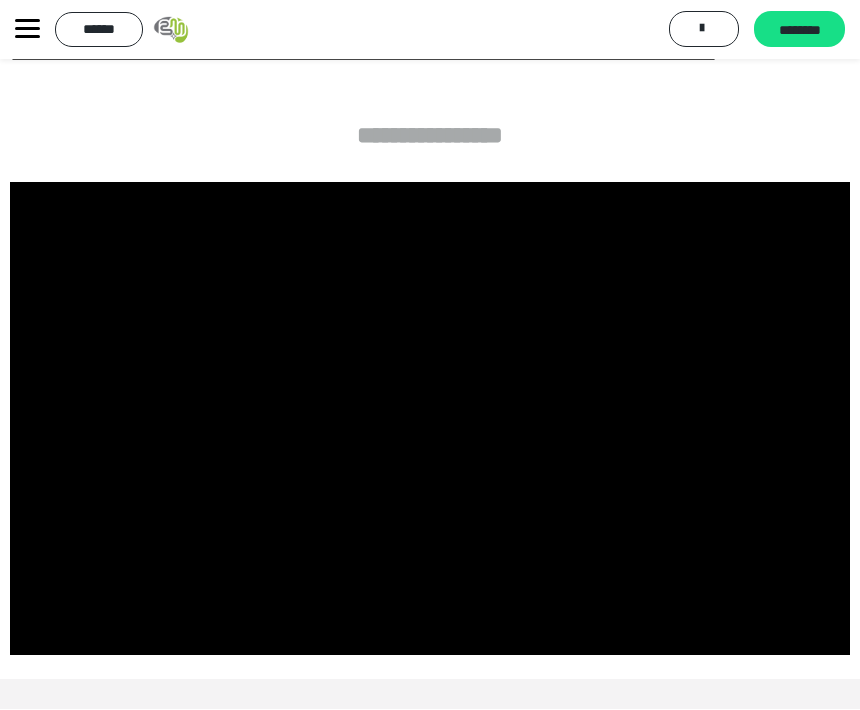 click on "**********" at bounding box center [430, 349] 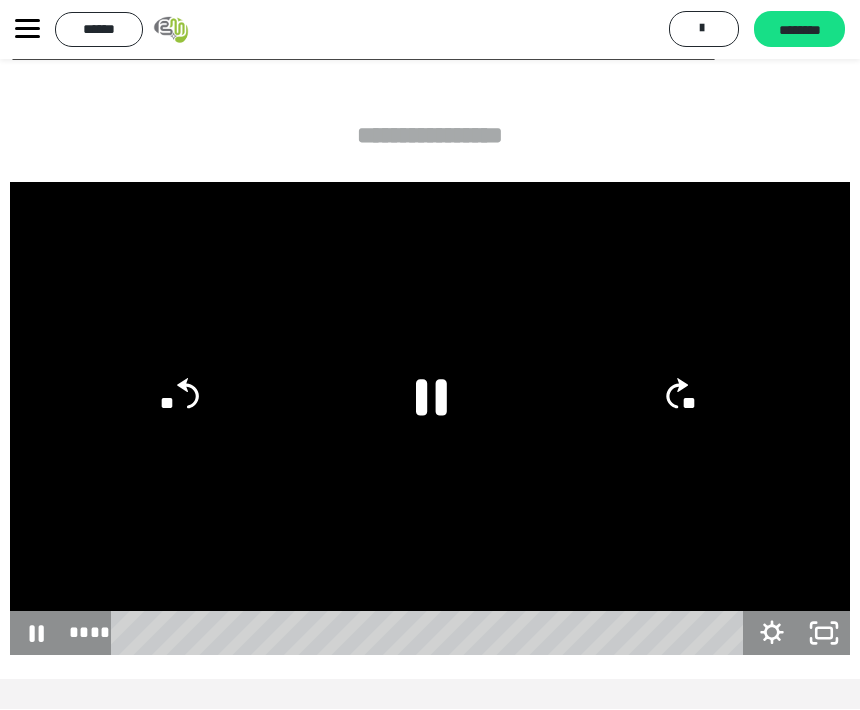 click 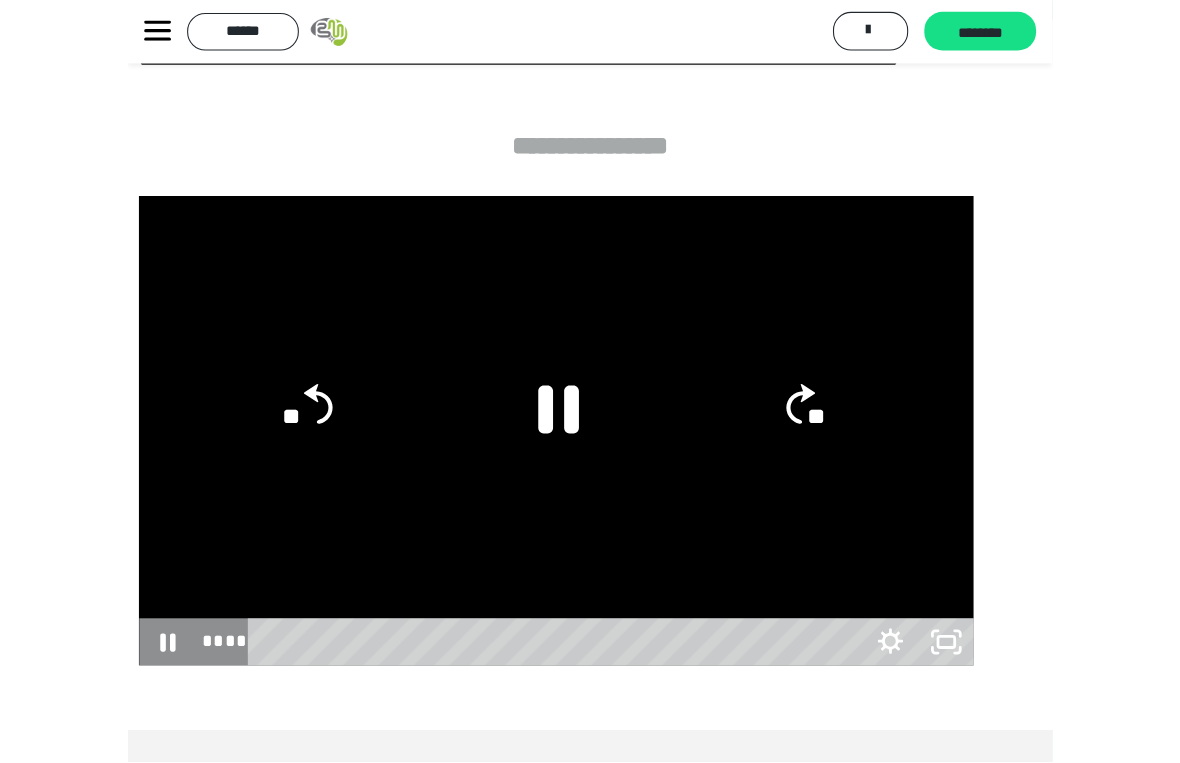 scroll, scrollTop: 60, scrollLeft: 0, axis: vertical 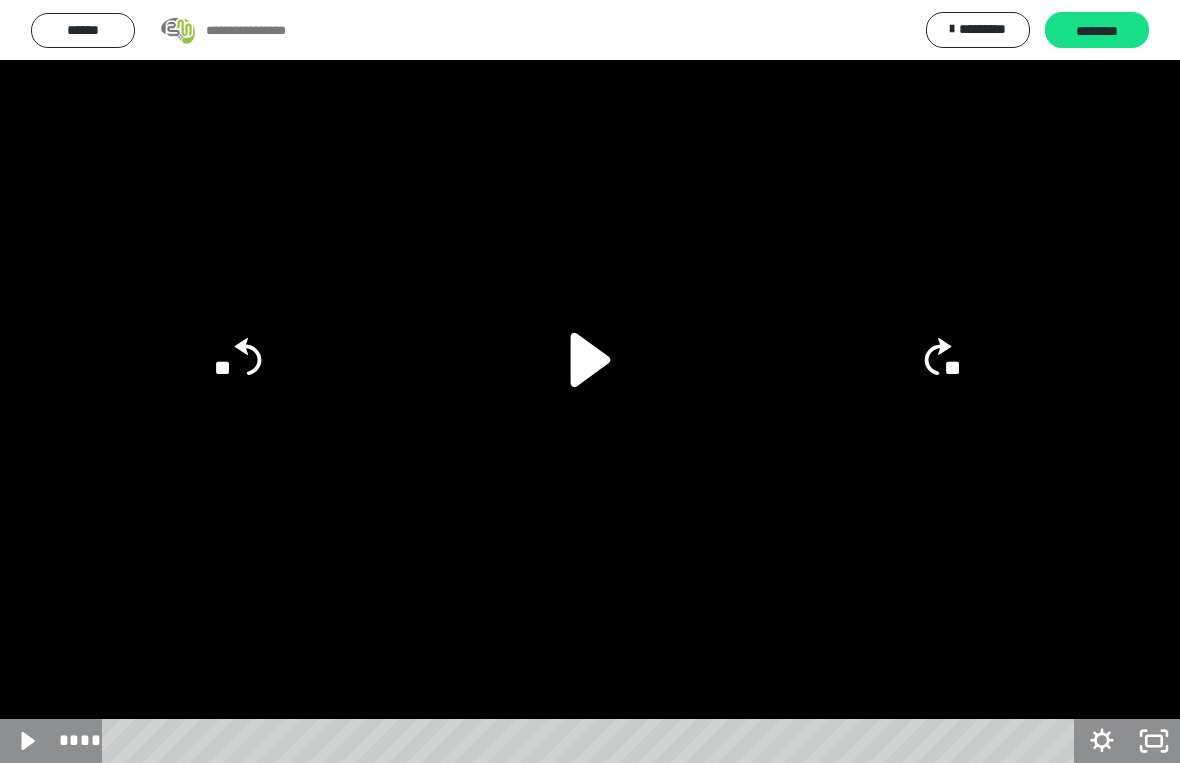 click 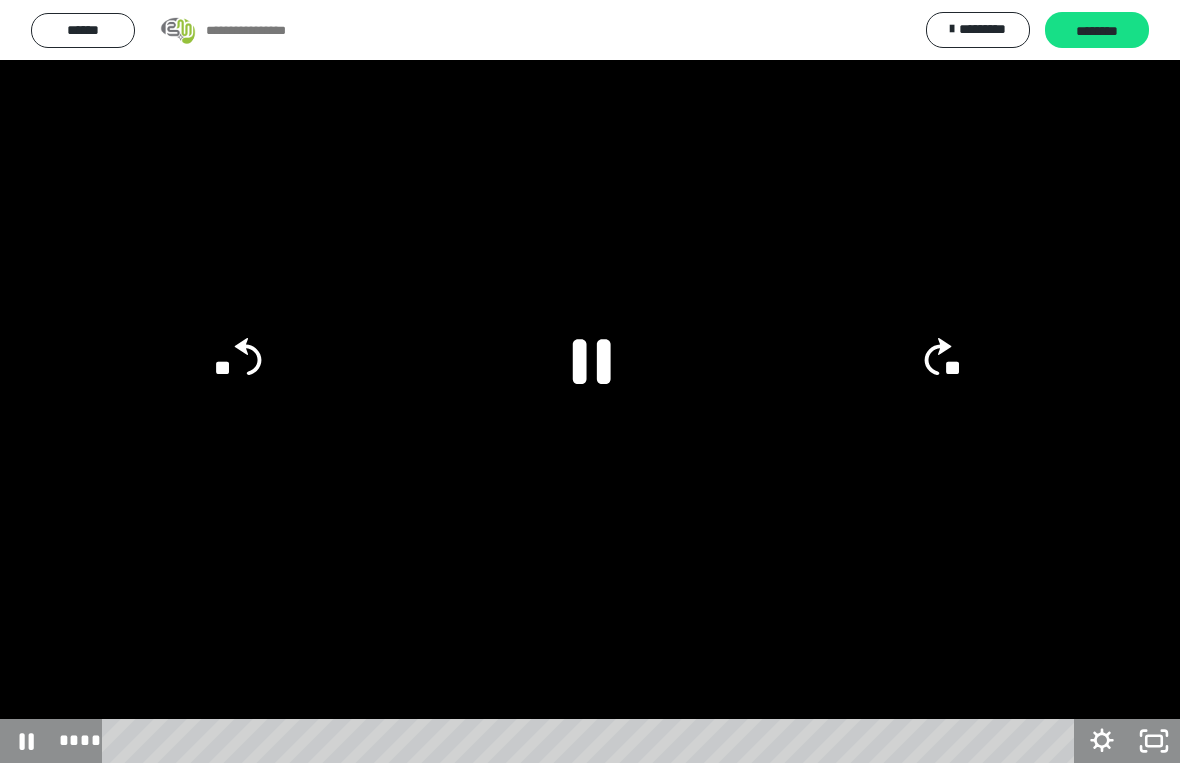 click 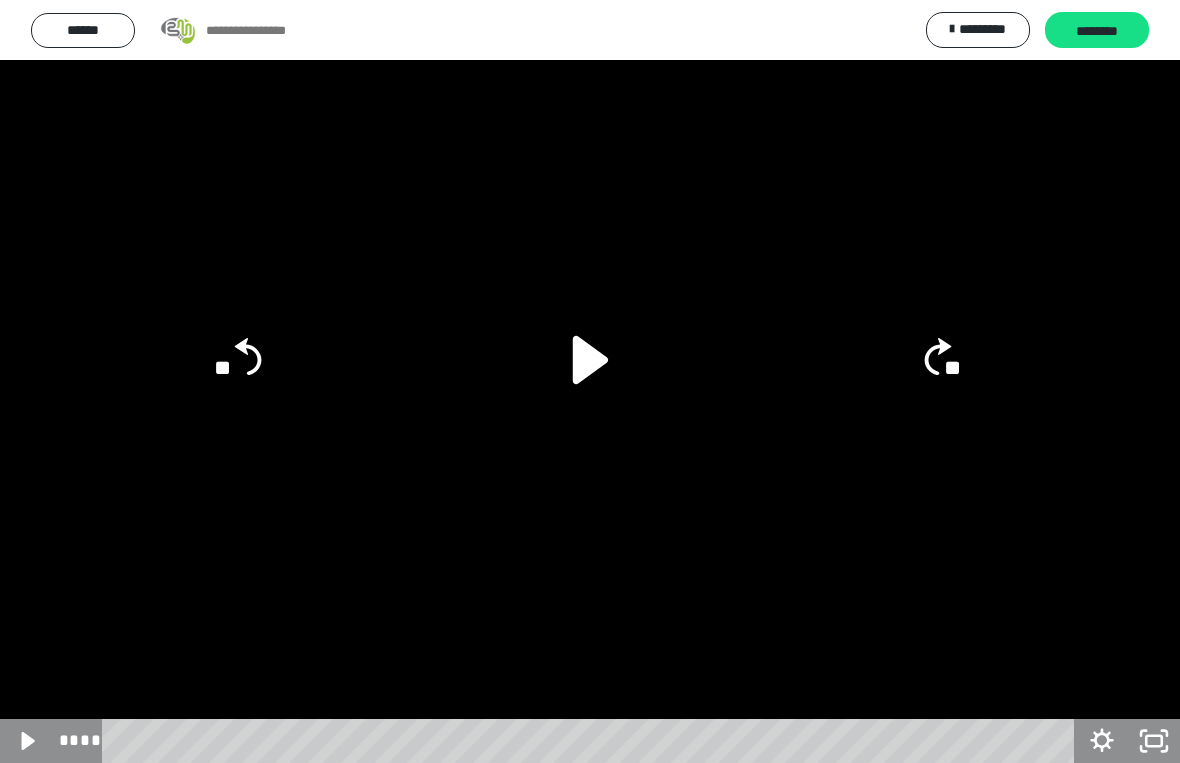 click 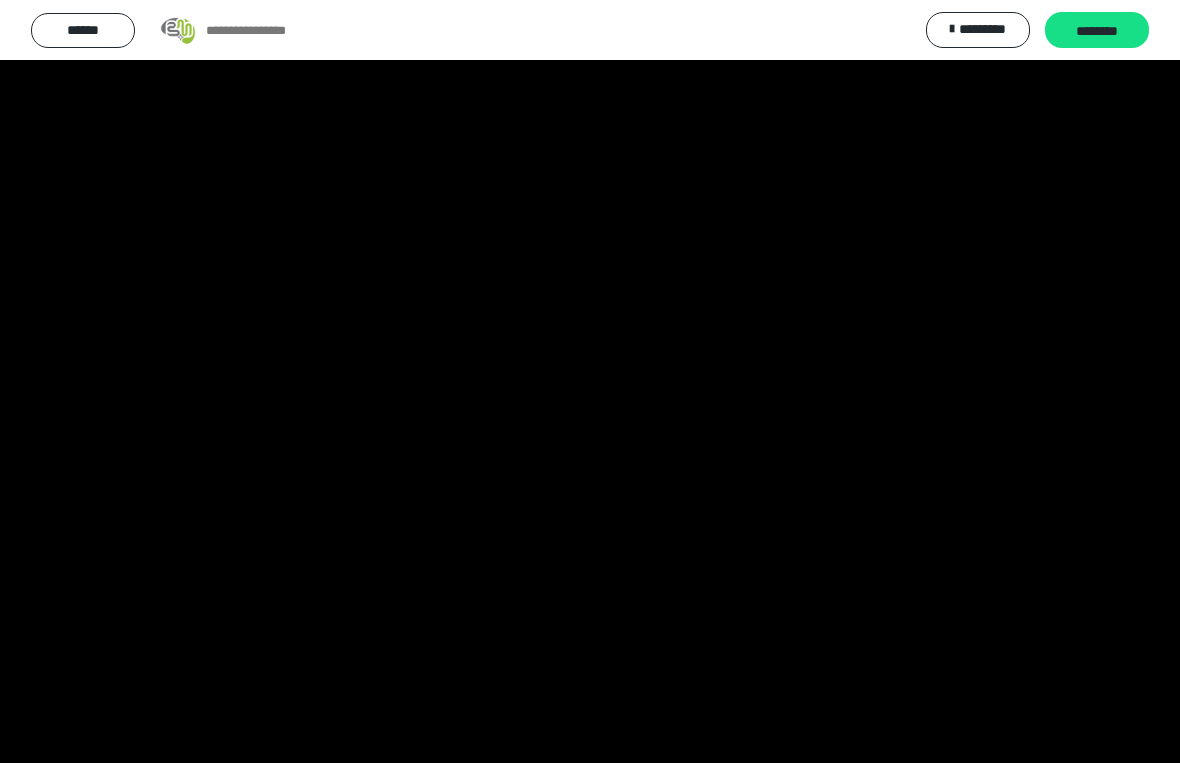 click at bounding box center [590, 381] 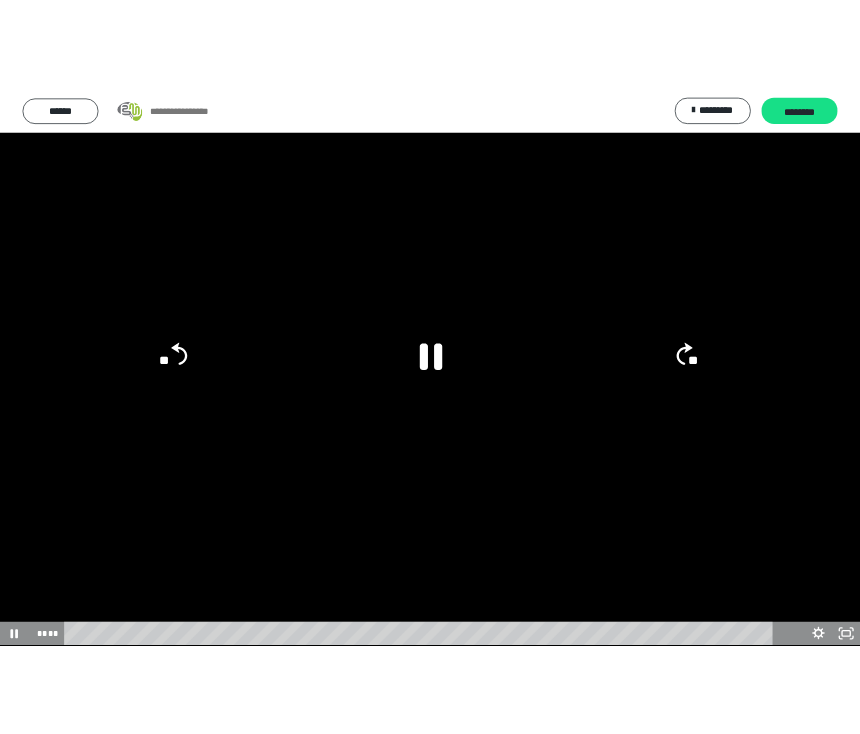 scroll, scrollTop: 86, scrollLeft: 0, axis: vertical 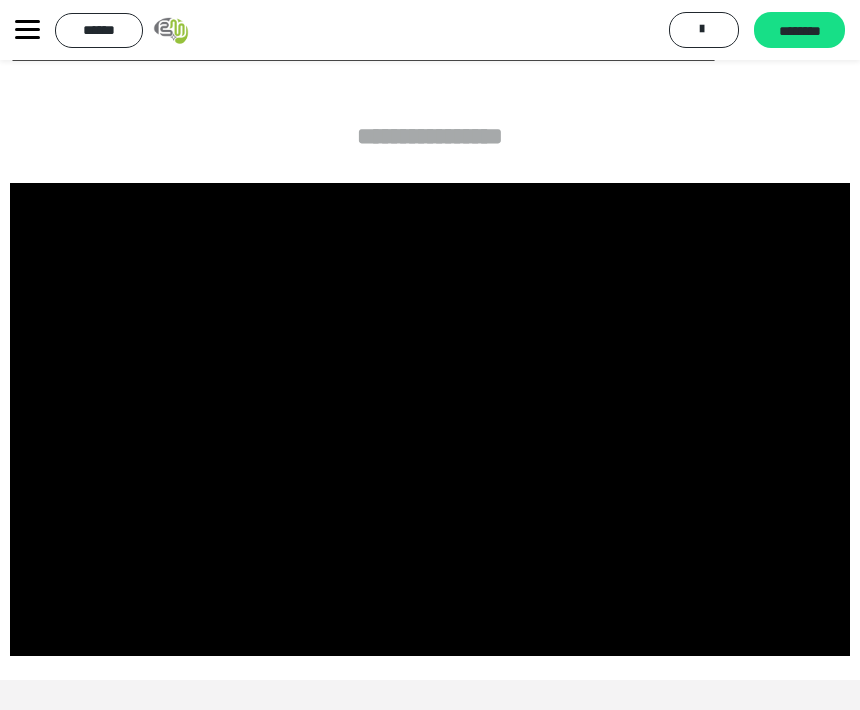 click 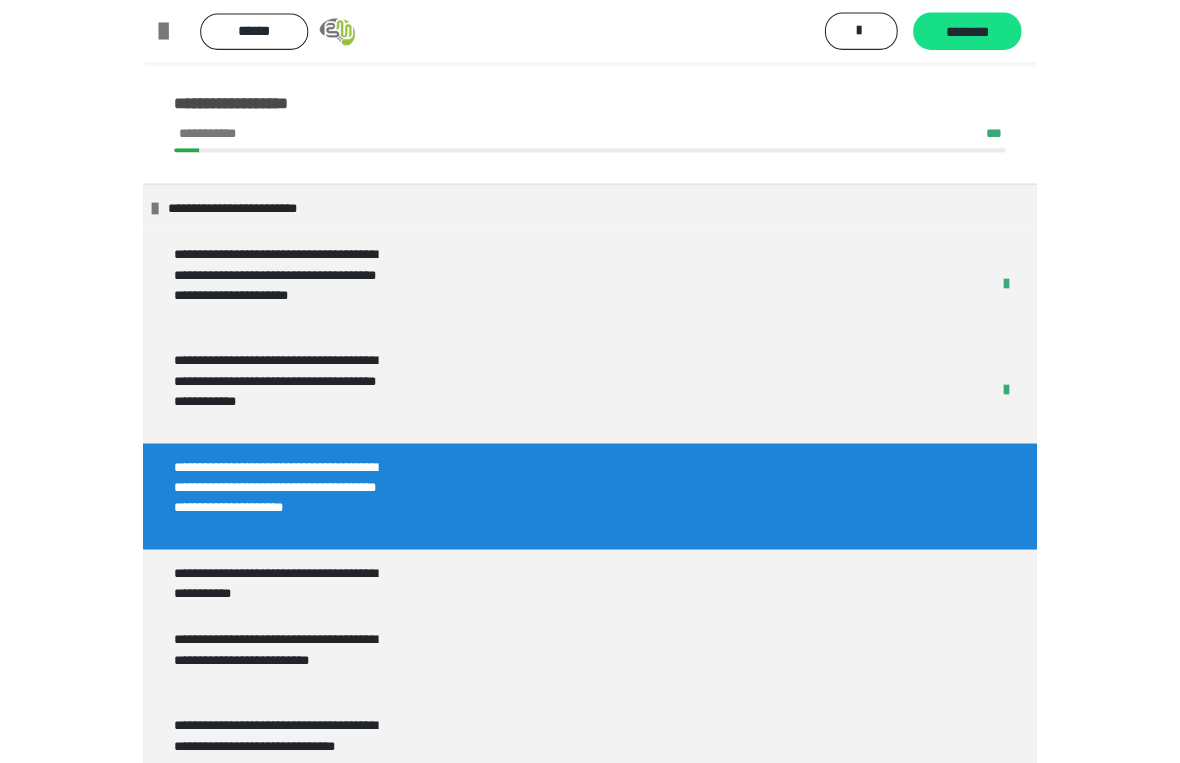 scroll, scrollTop: 60, scrollLeft: 0, axis: vertical 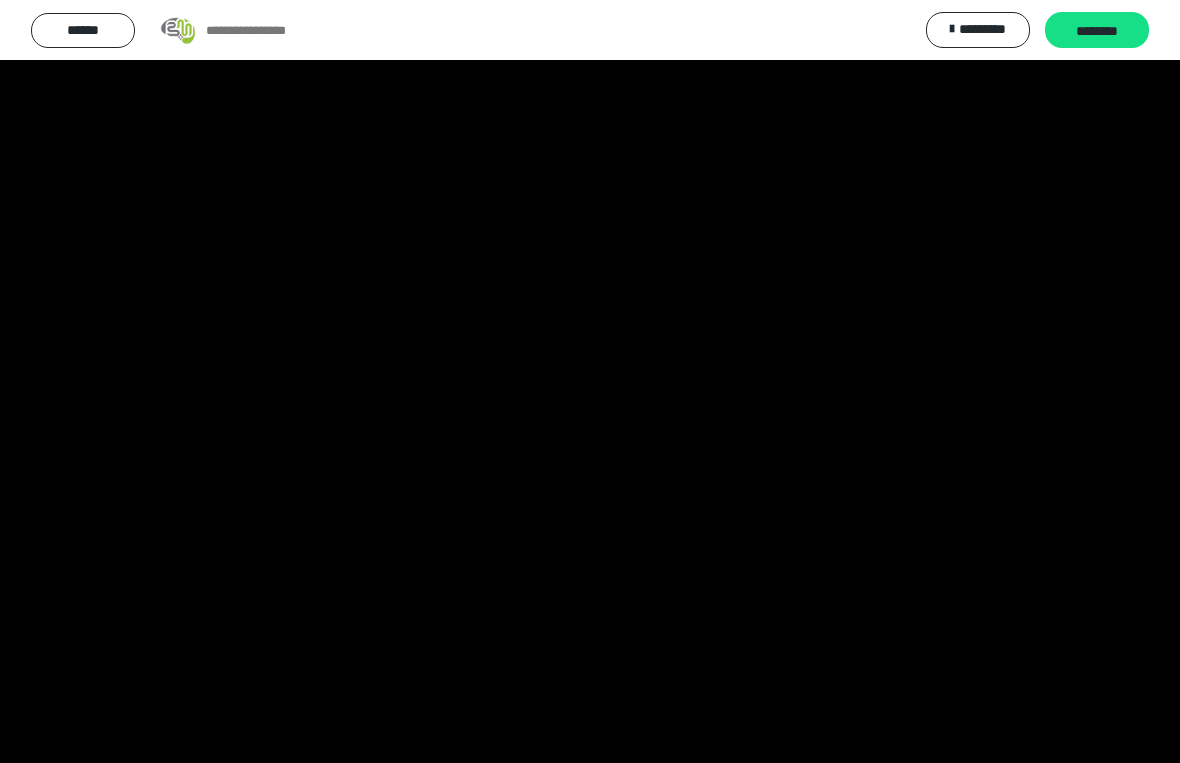 click at bounding box center (590, 381) 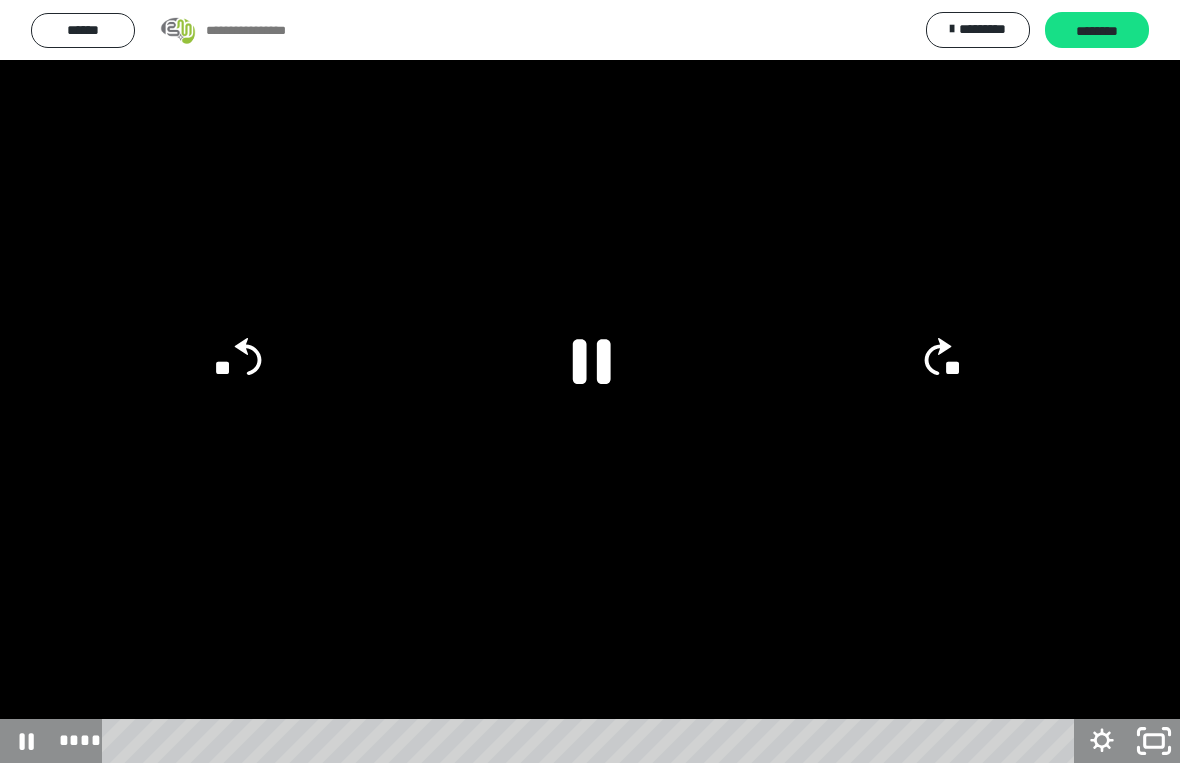click 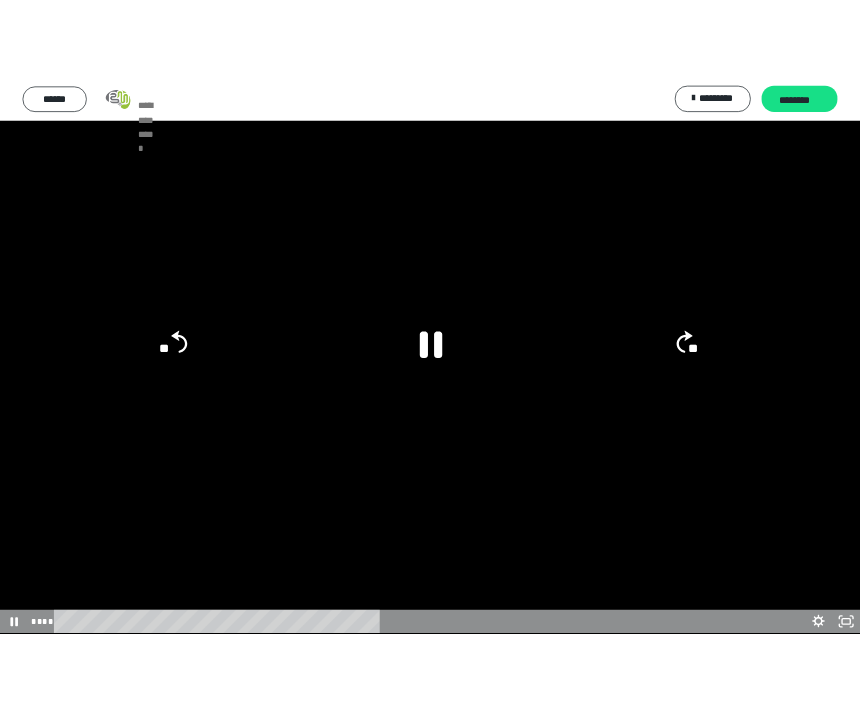 scroll, scrollTop: 73, scrollLeft: 0, axis: vertical 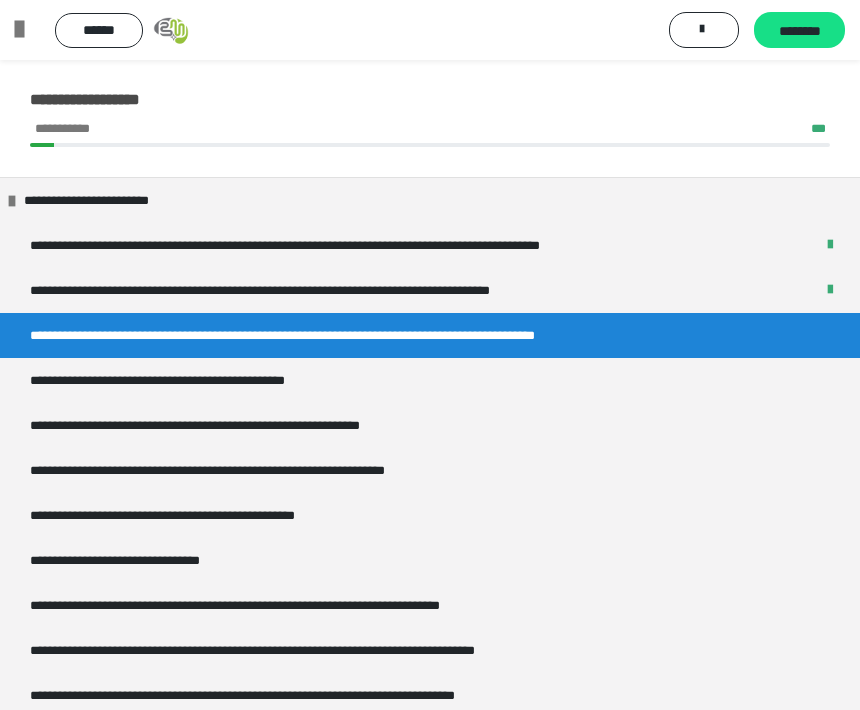 click on "**********" at bounding box center (373, 335) 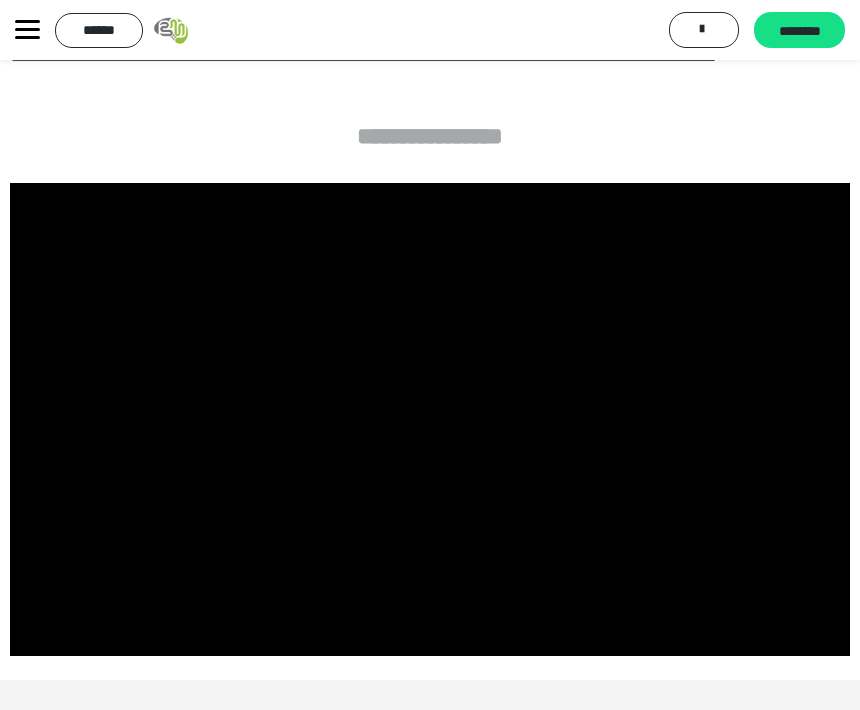 scroll, scrollTop: 0, scrollLeft: 0, axis: both 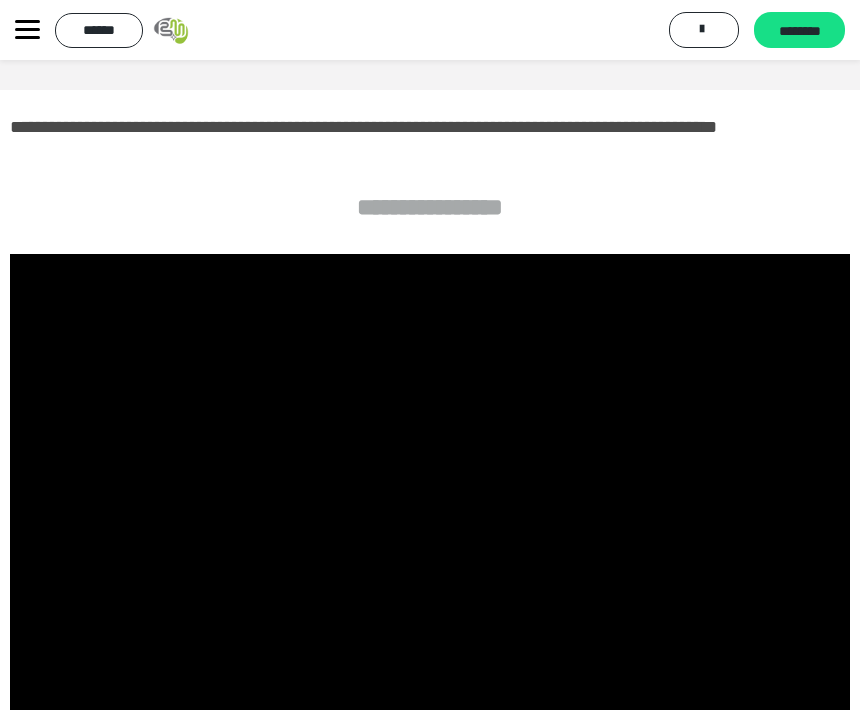 click at bounding box center (430, 490) 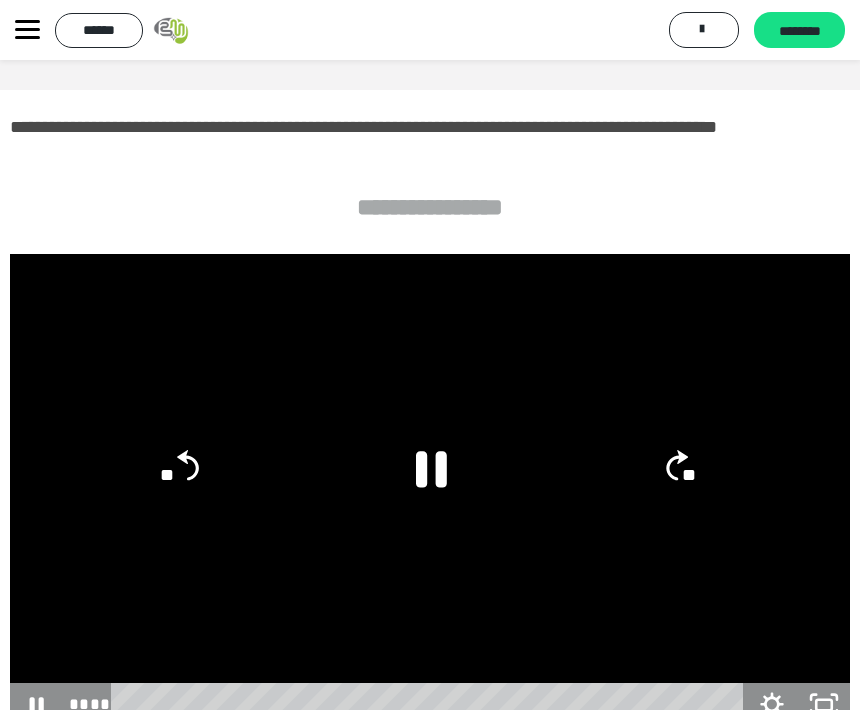 click 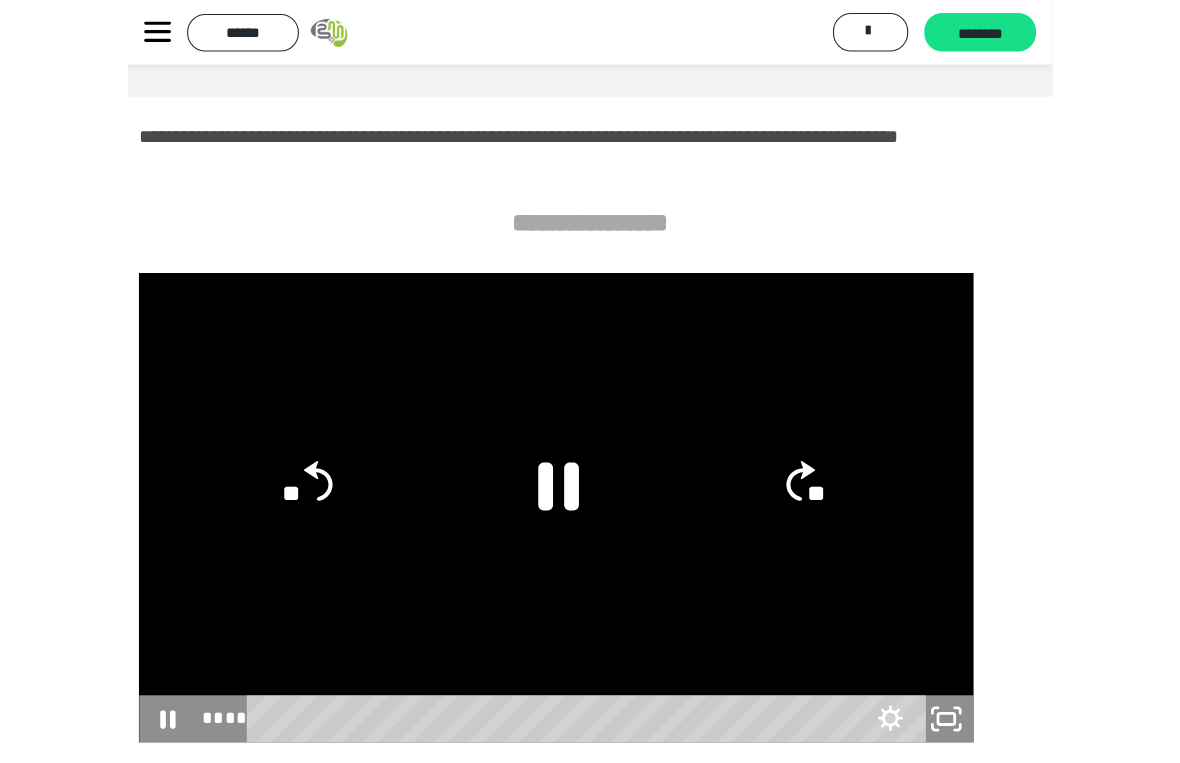scroll, scrollTop: 24, scrollLeft: 0, axis: vertical 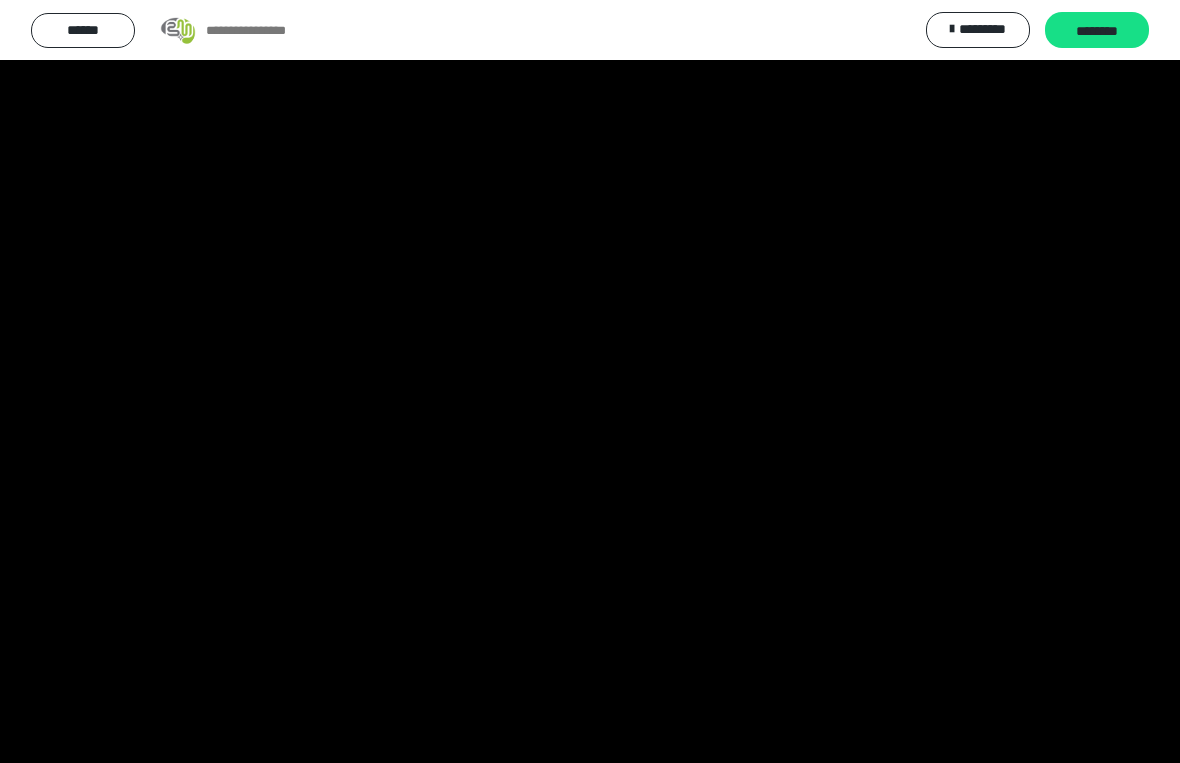 click at bounding box center (590, 381) 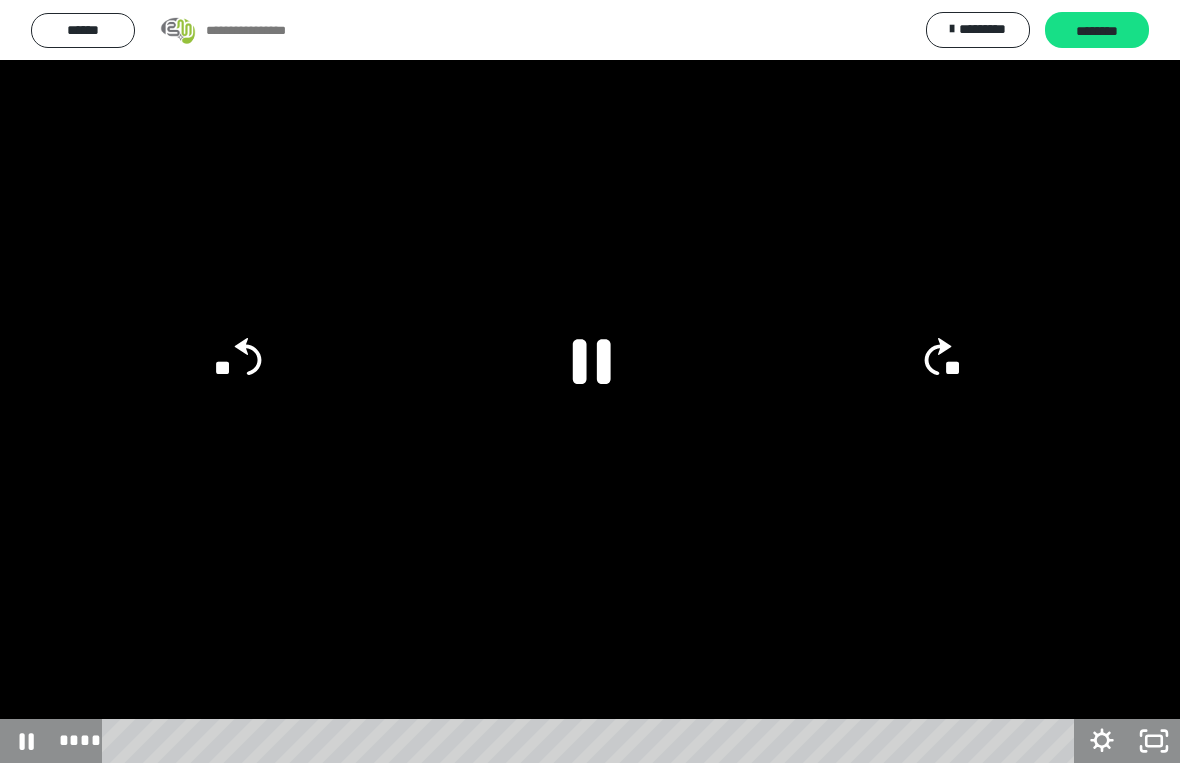 click at bounding box center [590, 381] 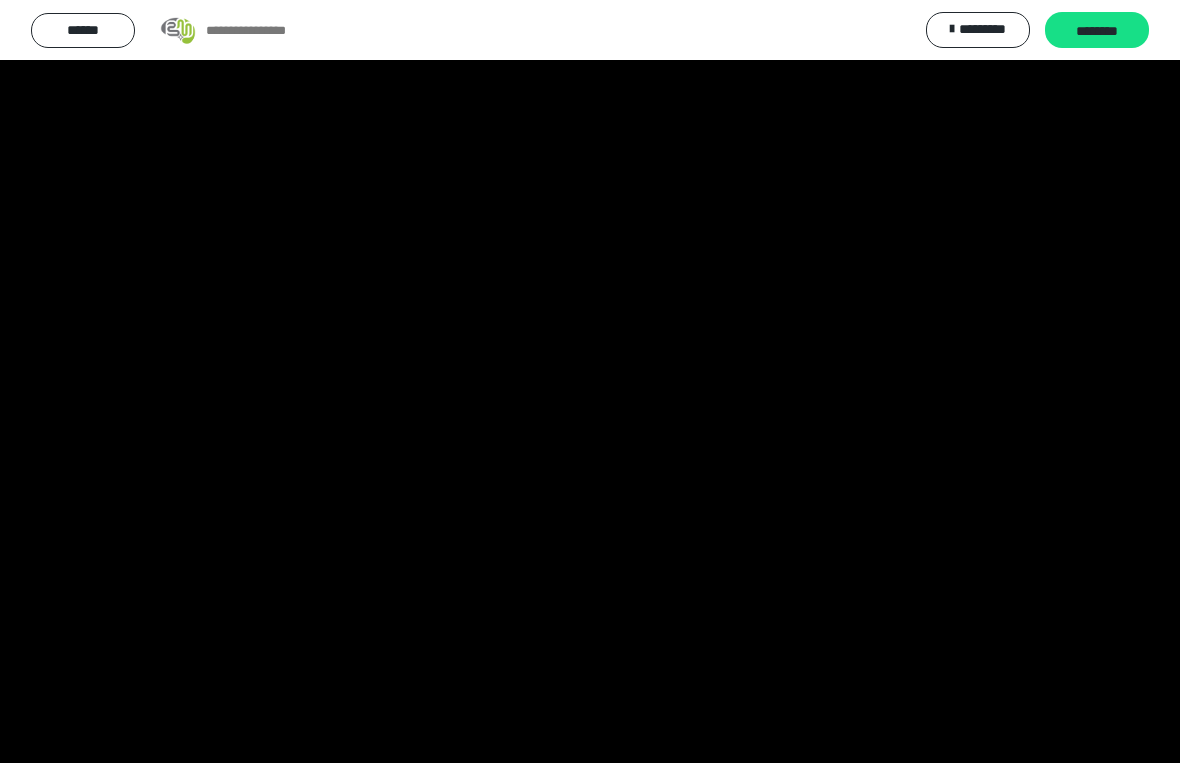 click at bounding box center (590, 381) 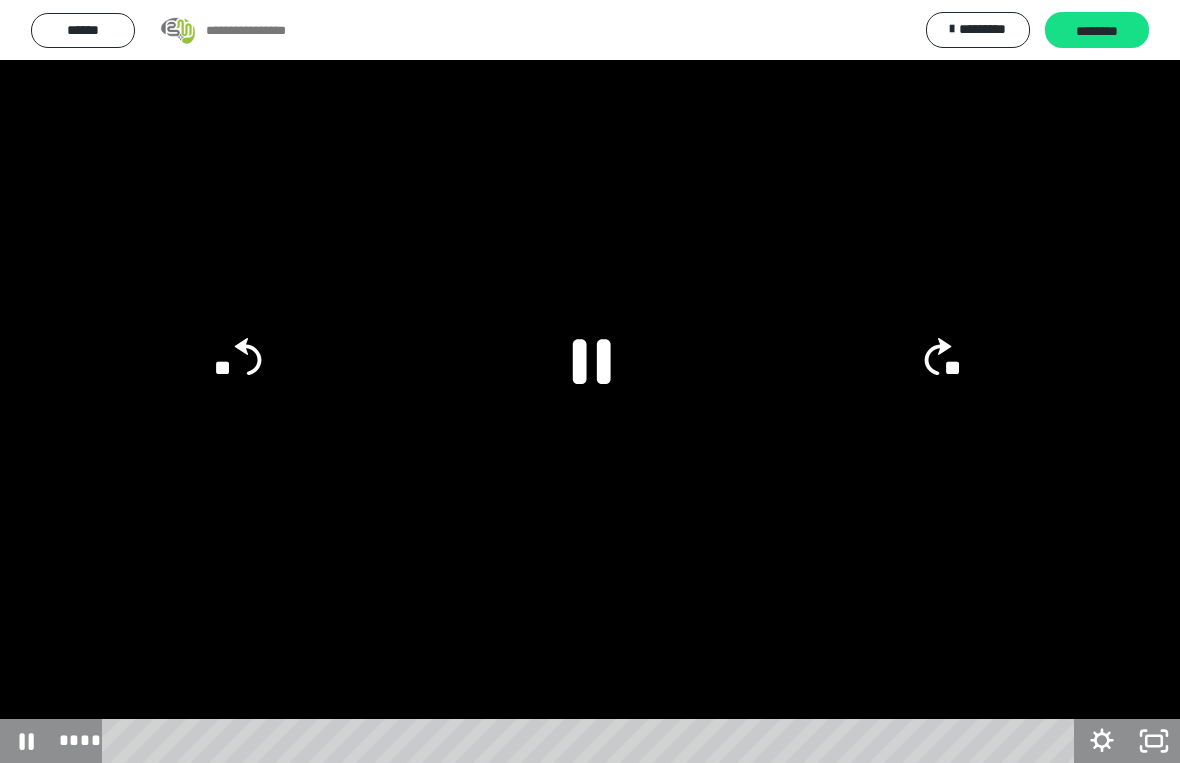 click on "**" 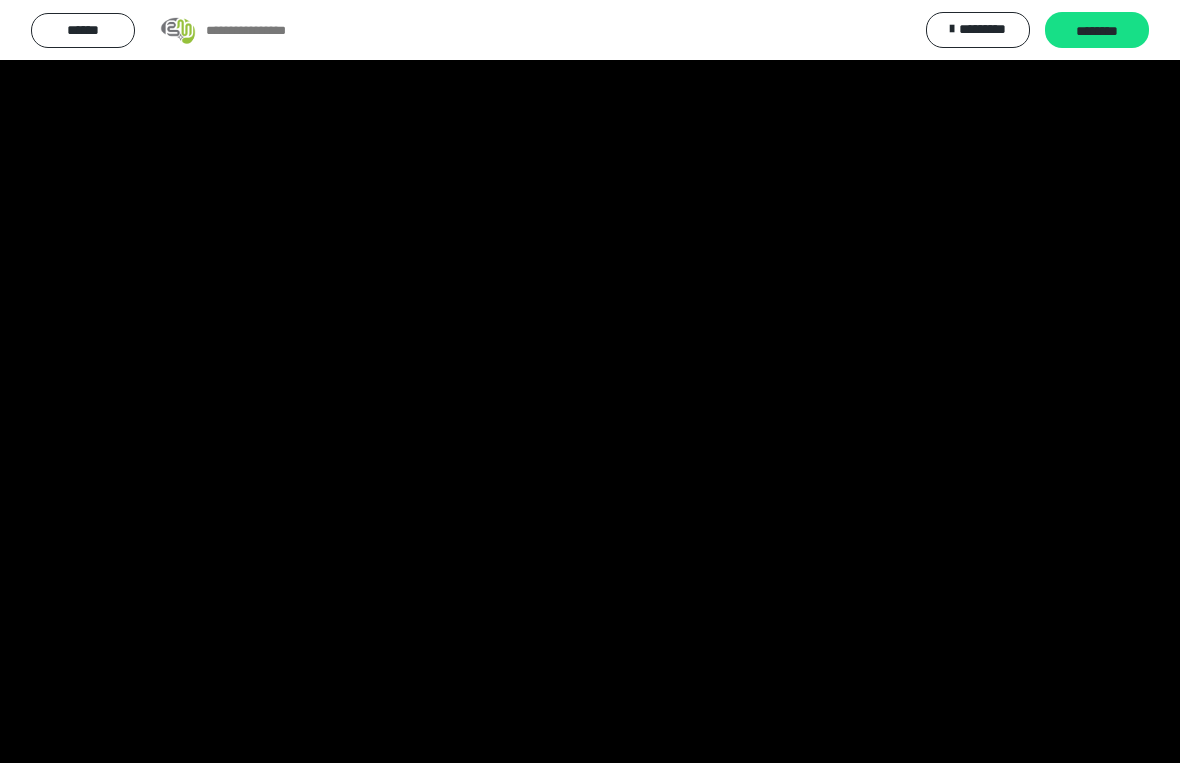 click at bounding box center (590, 381) 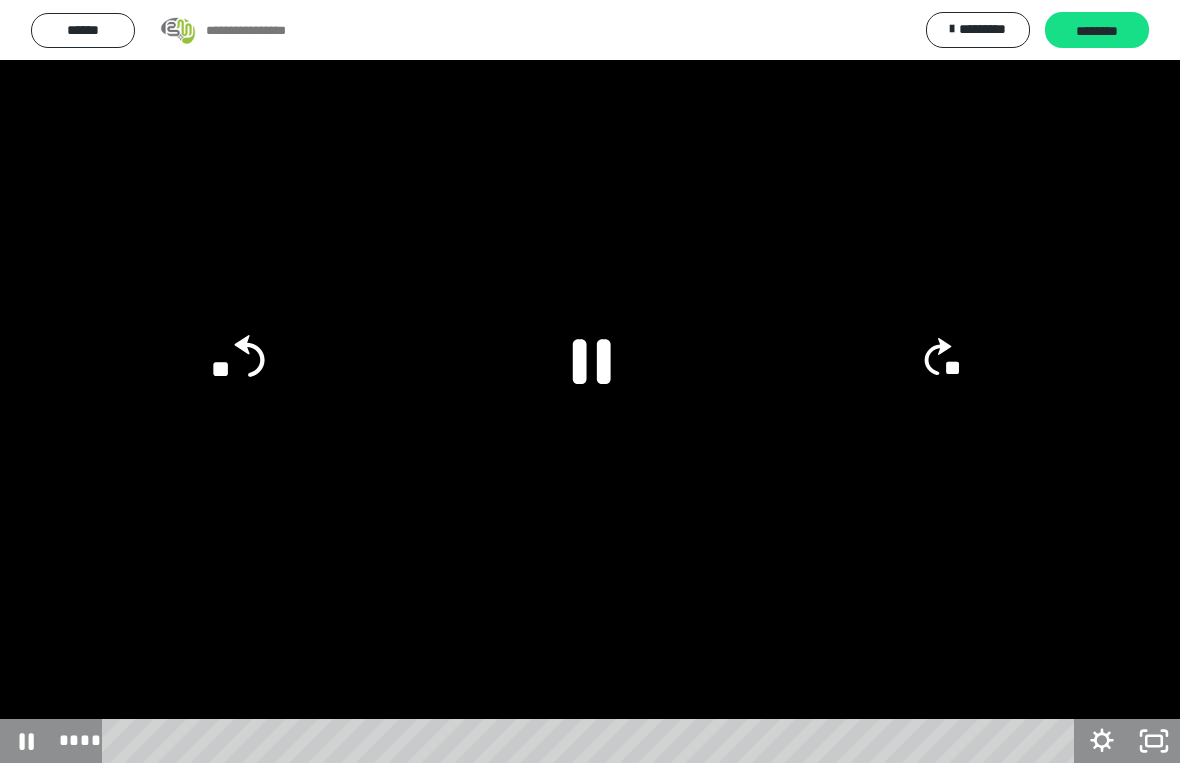 click on "**" 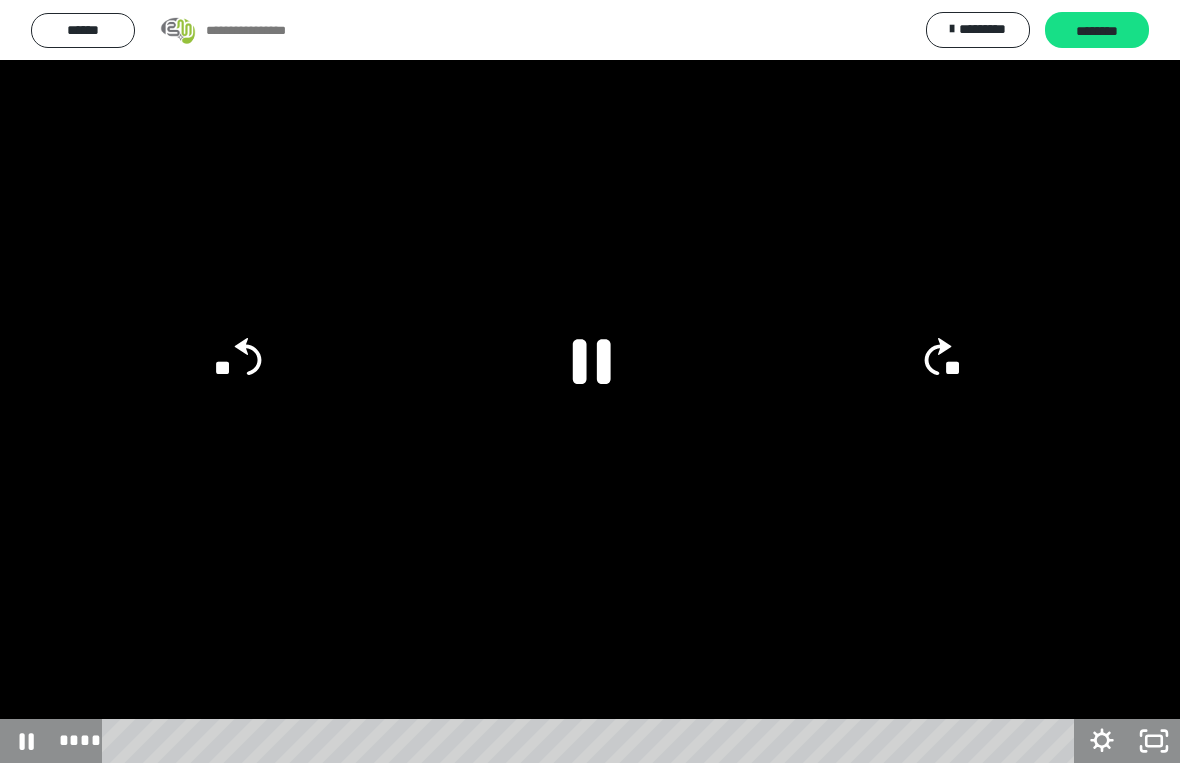 click on "**" 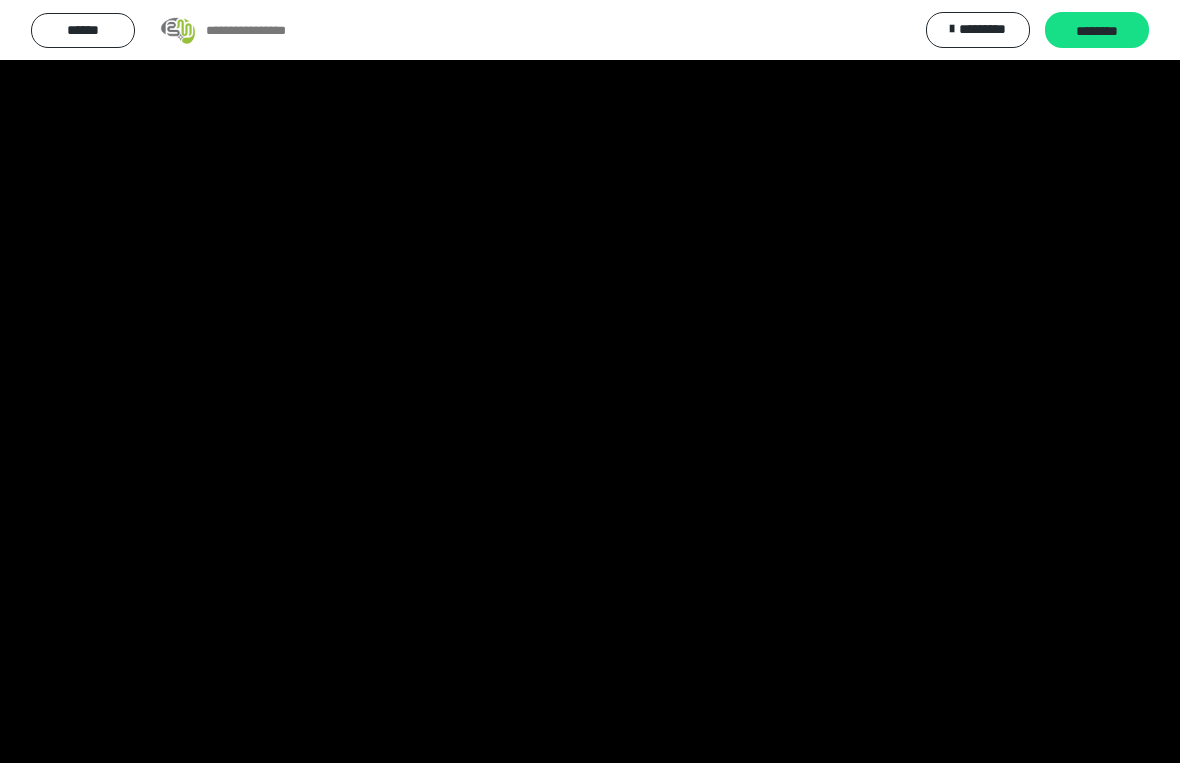click at bounding box center (590, 381) 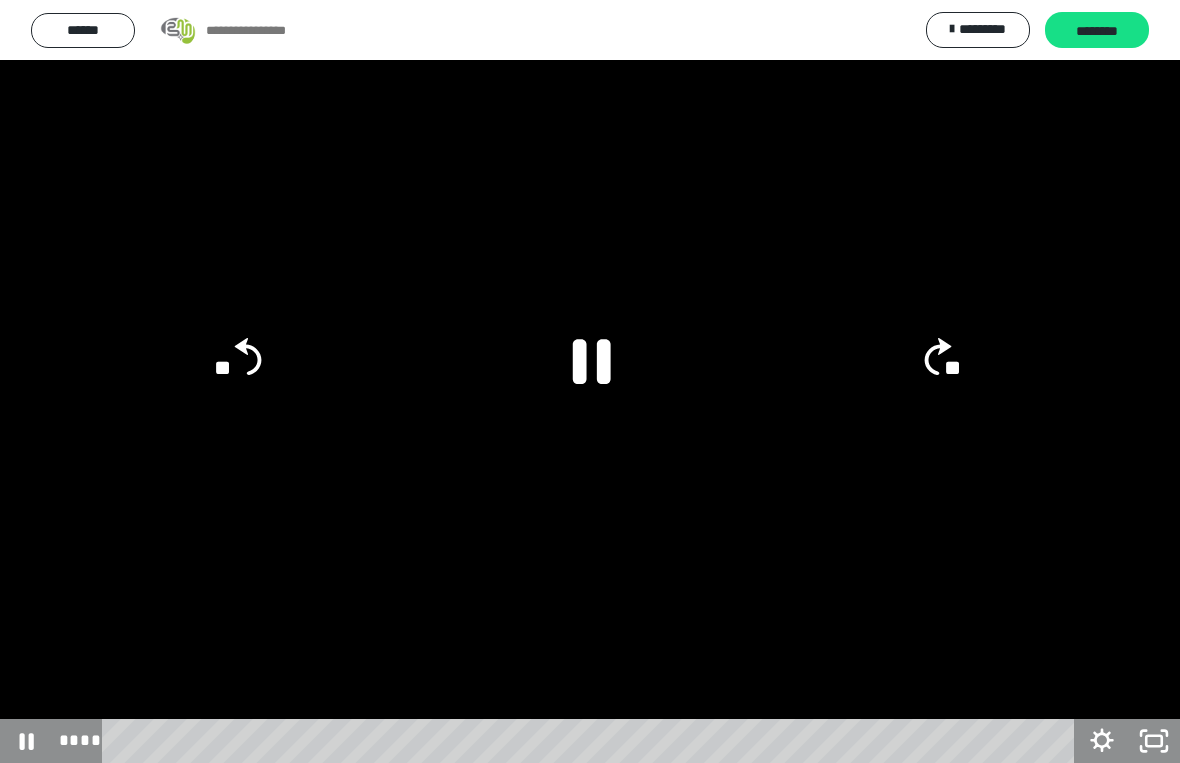 click 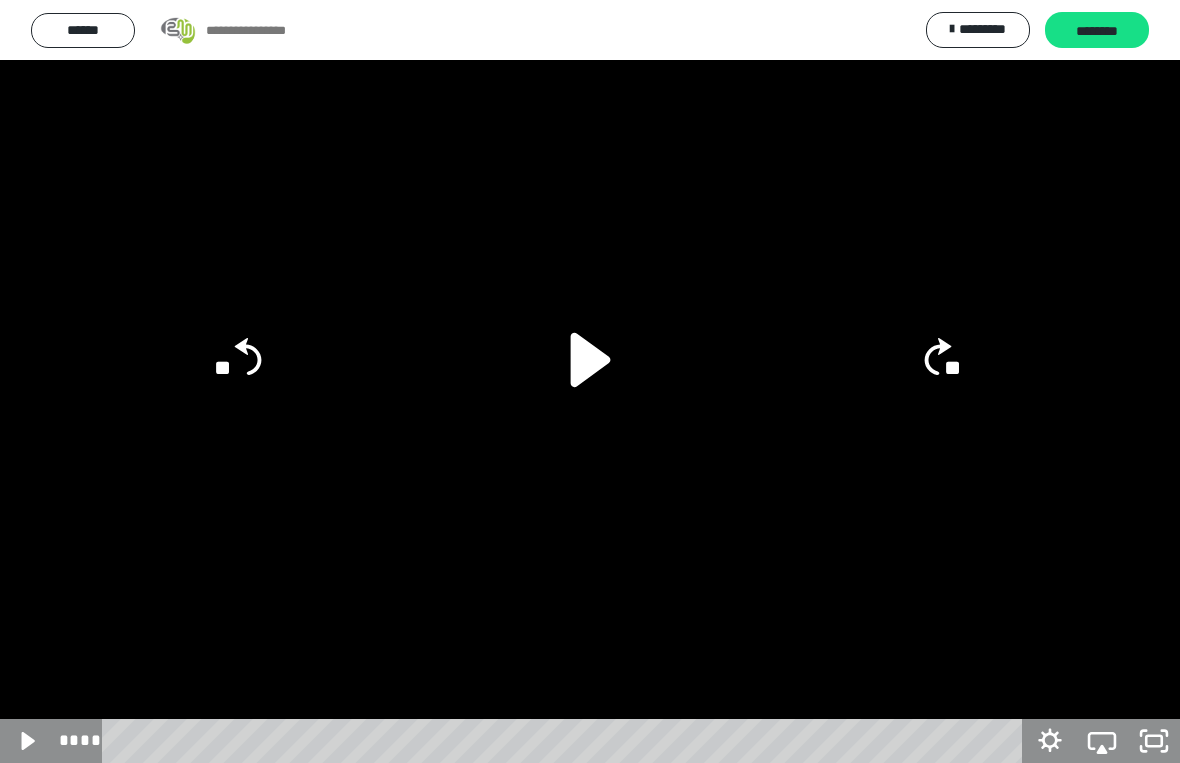 click 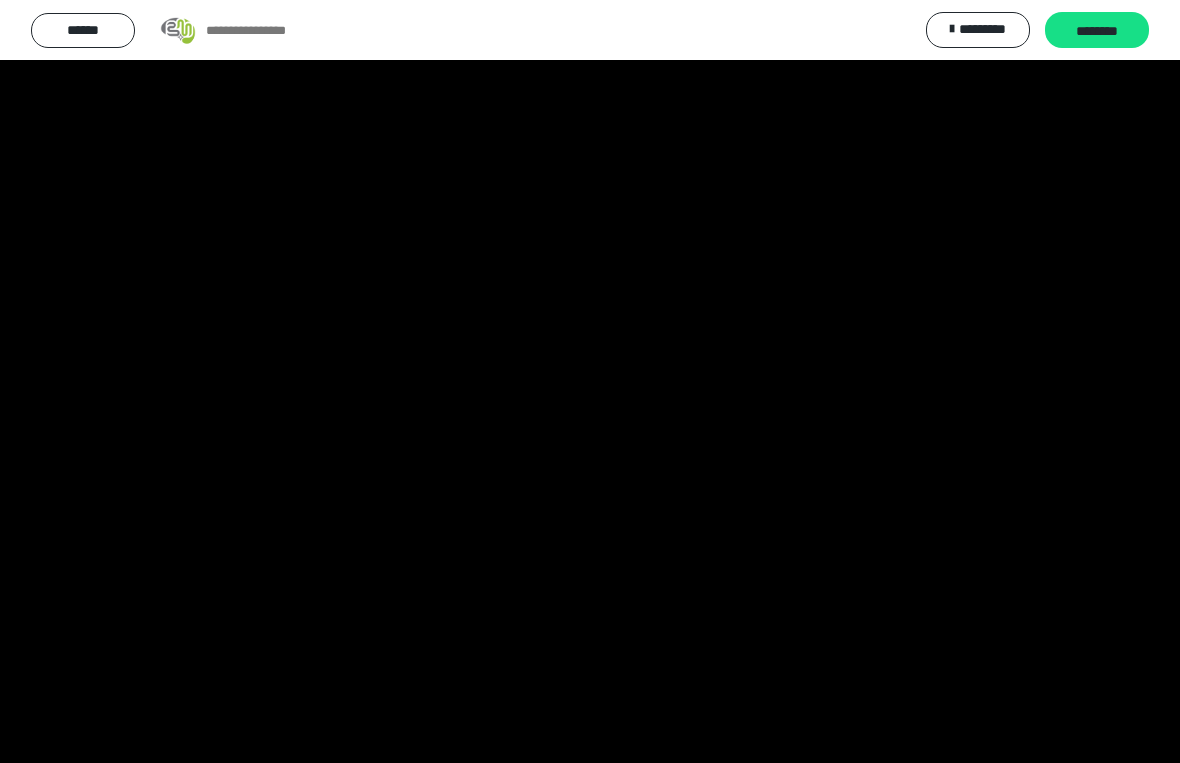 click at bounding box center [590, 381] 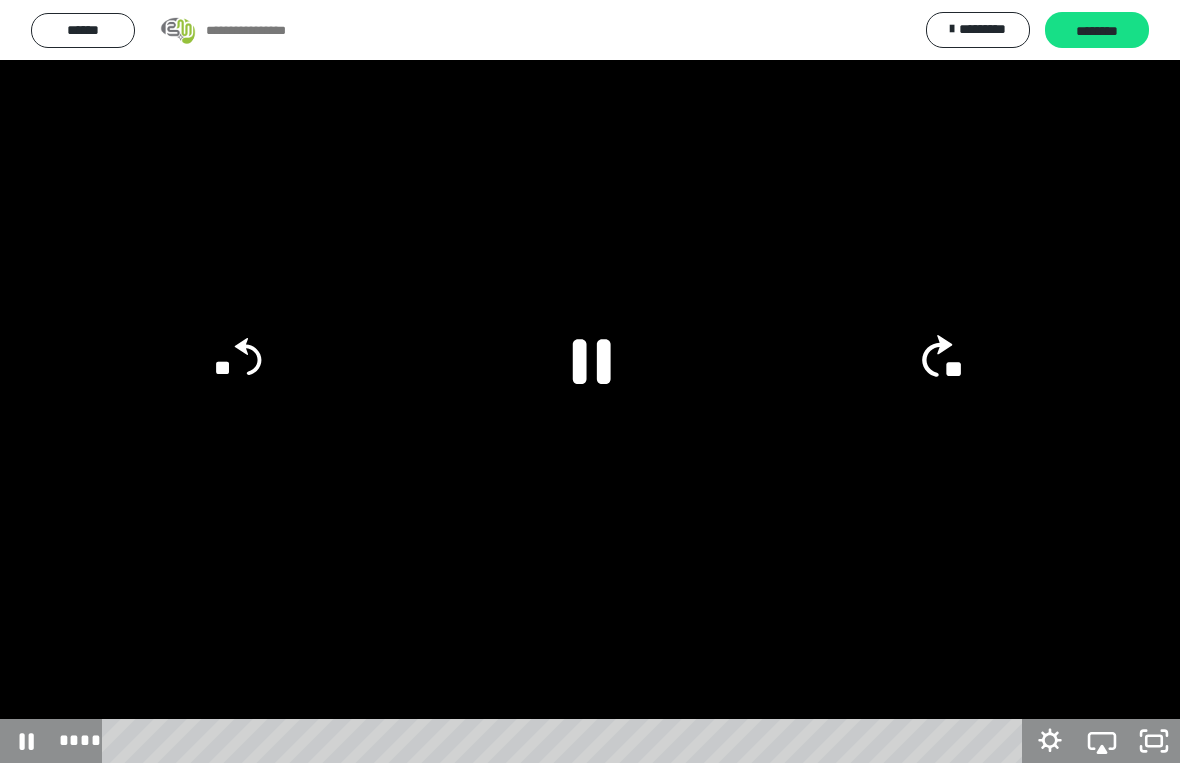 click on "**" 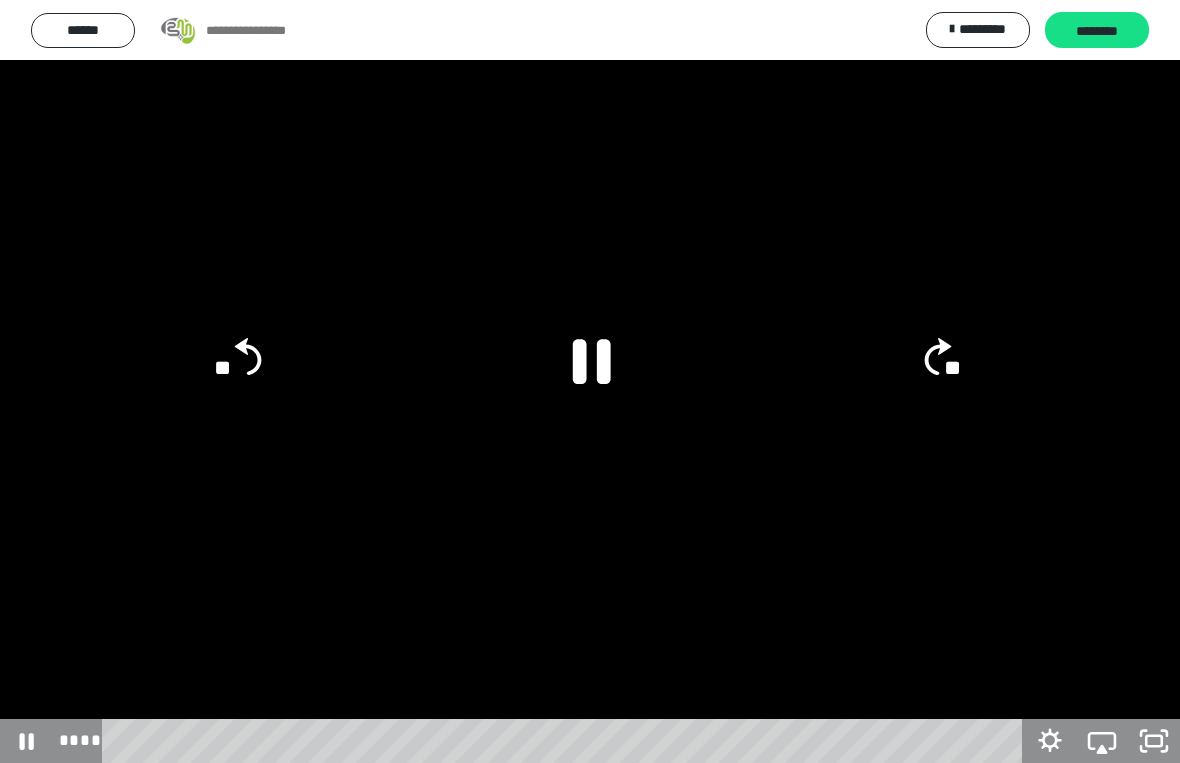 click on "**" 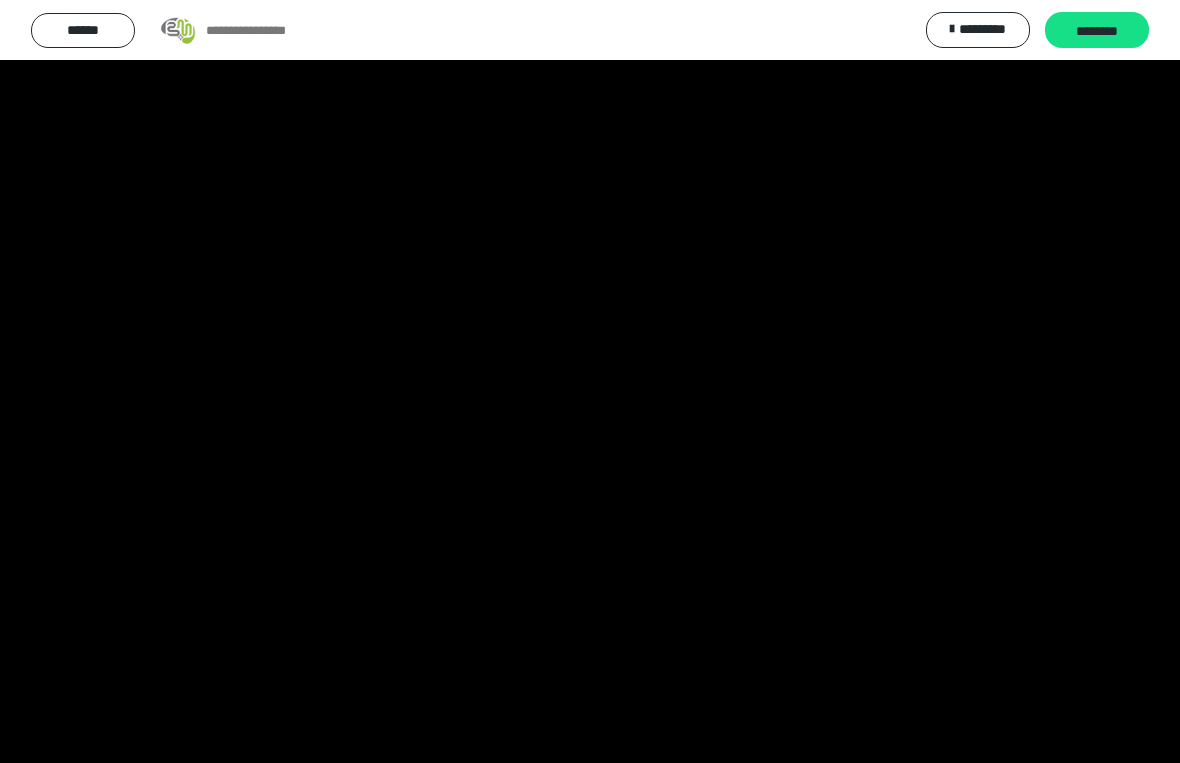 click at bounding box center (590, 381) 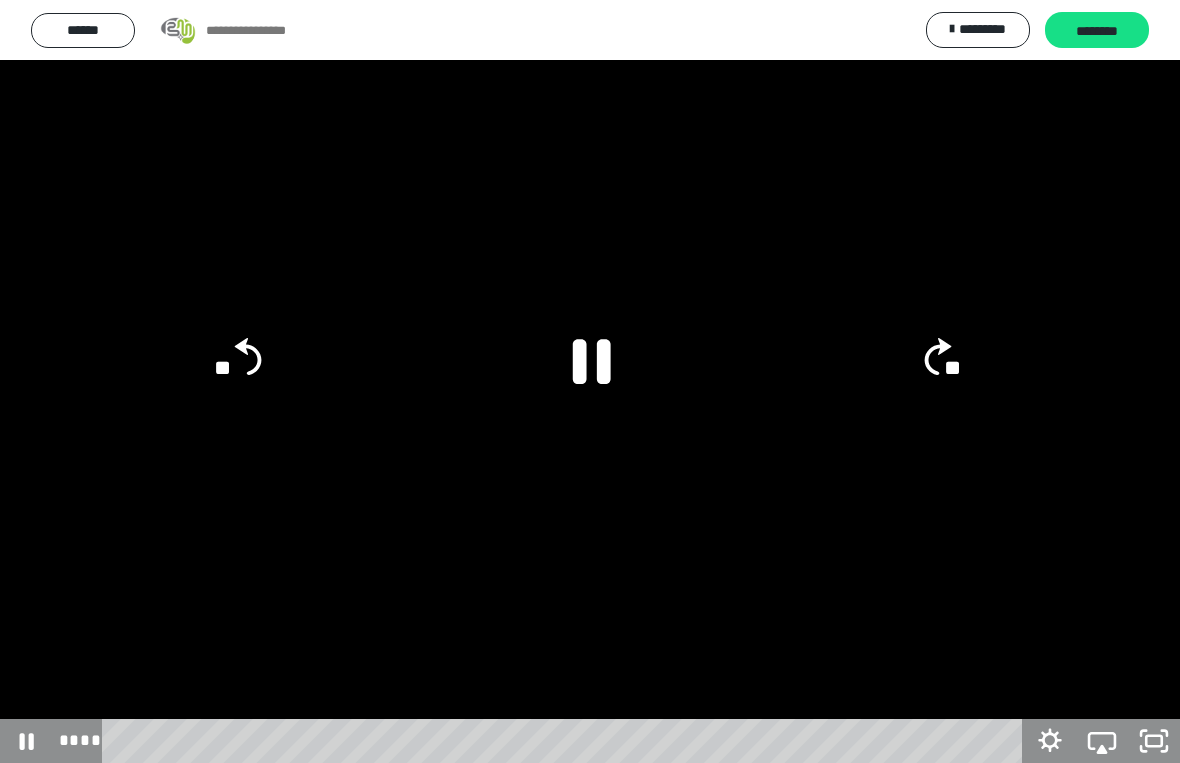 click on "**" 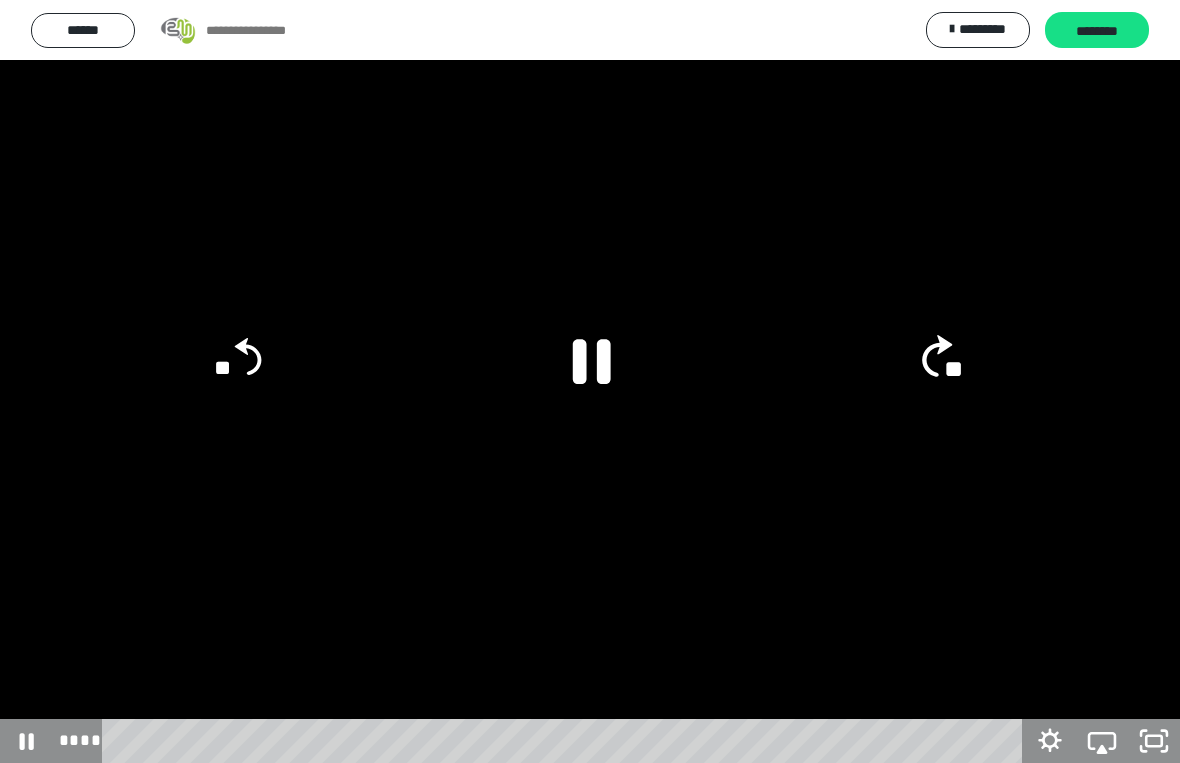 click on "**" 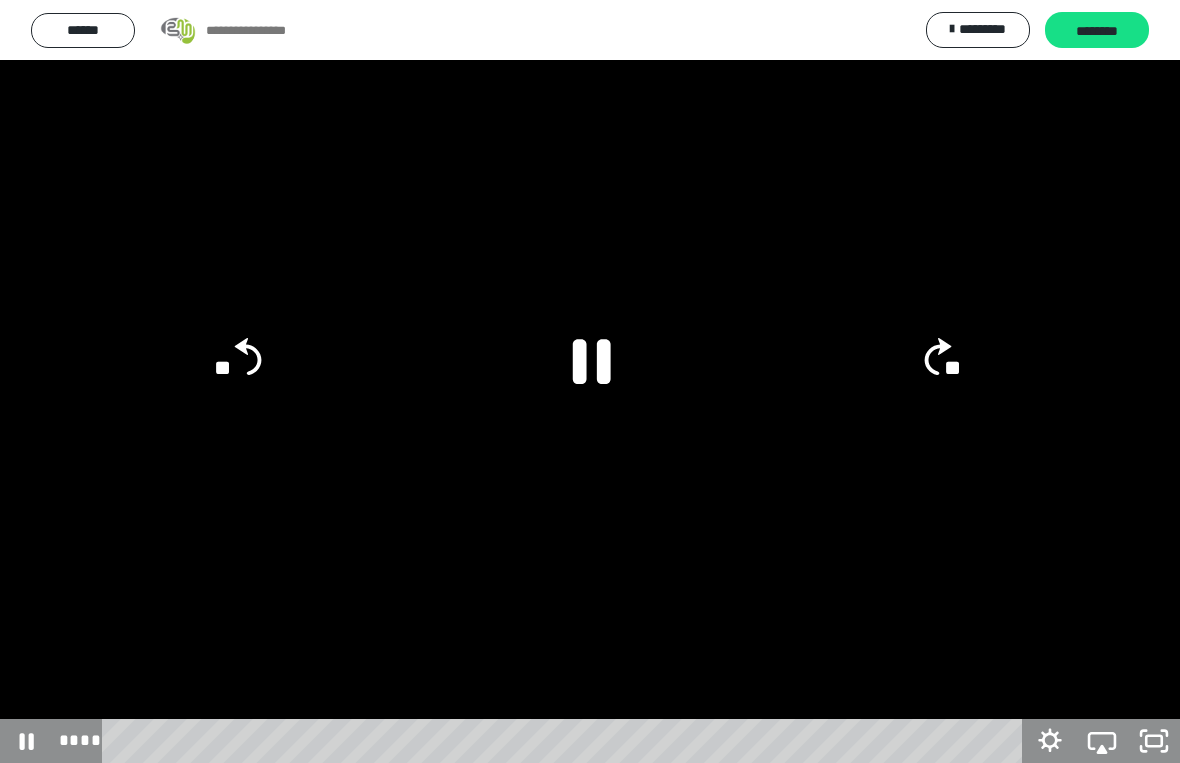 click on "**" 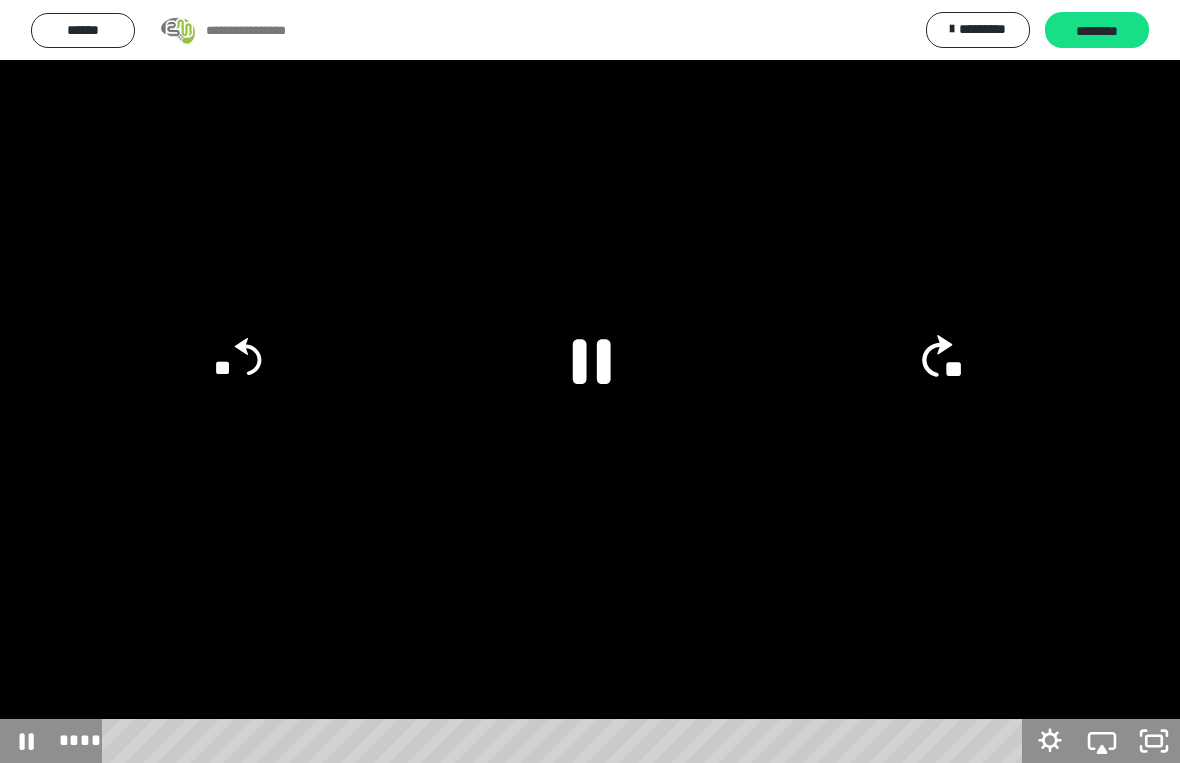 click on "**" 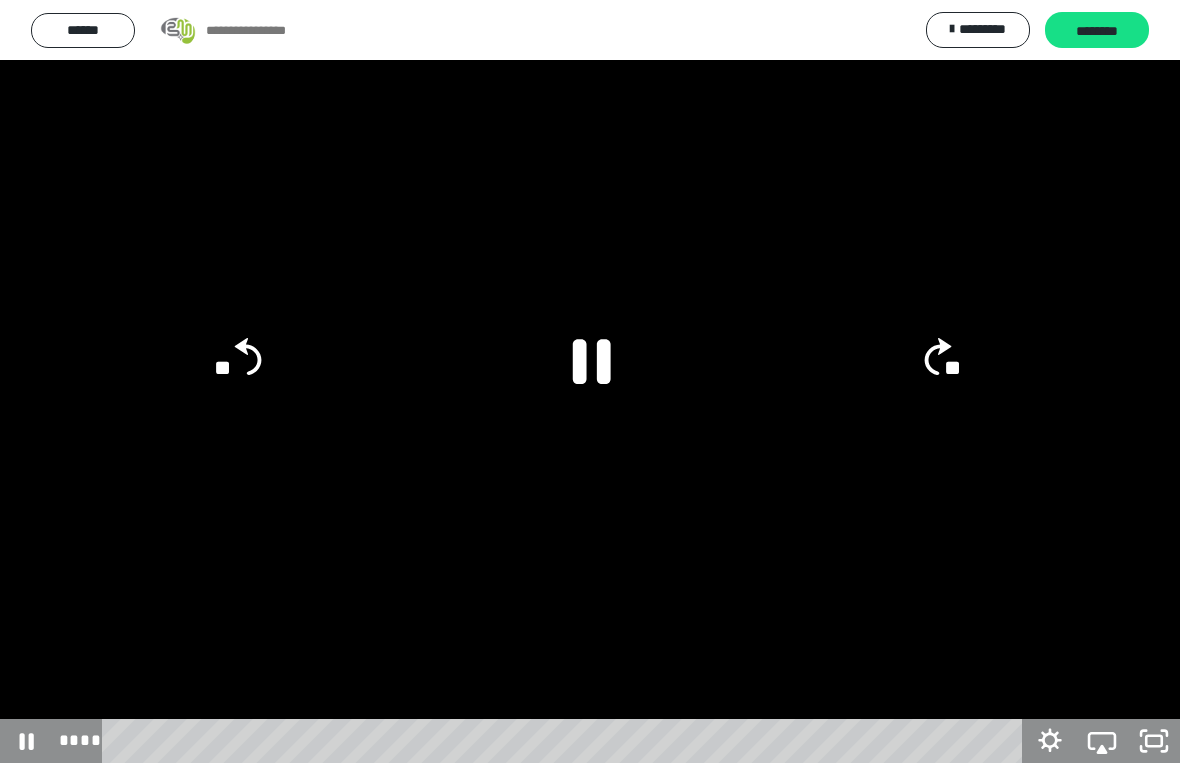 click on "**" 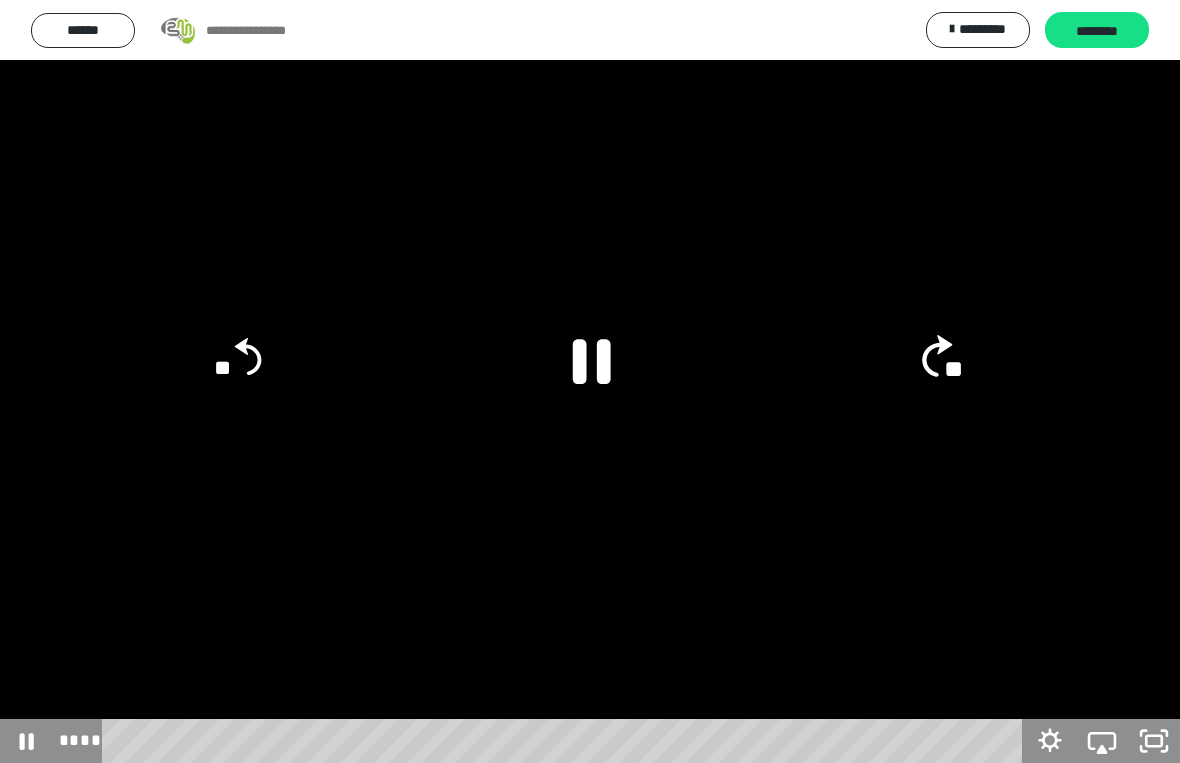 click on "**" 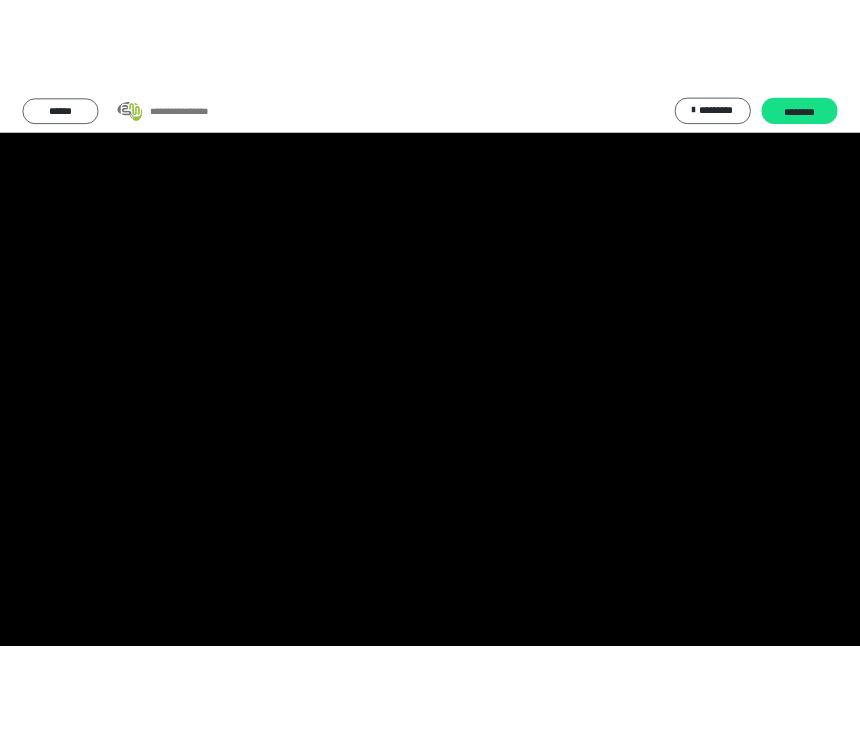 scroll, scrollTop: 73, scrollLeft: 0, axis: vertical 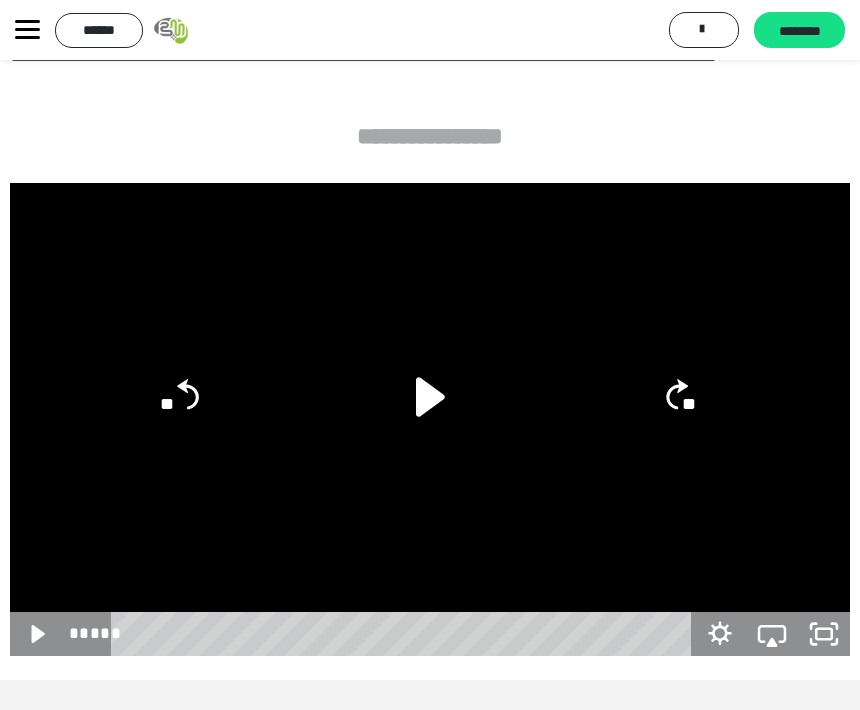 click on "********" at bounding box center (799, 31) 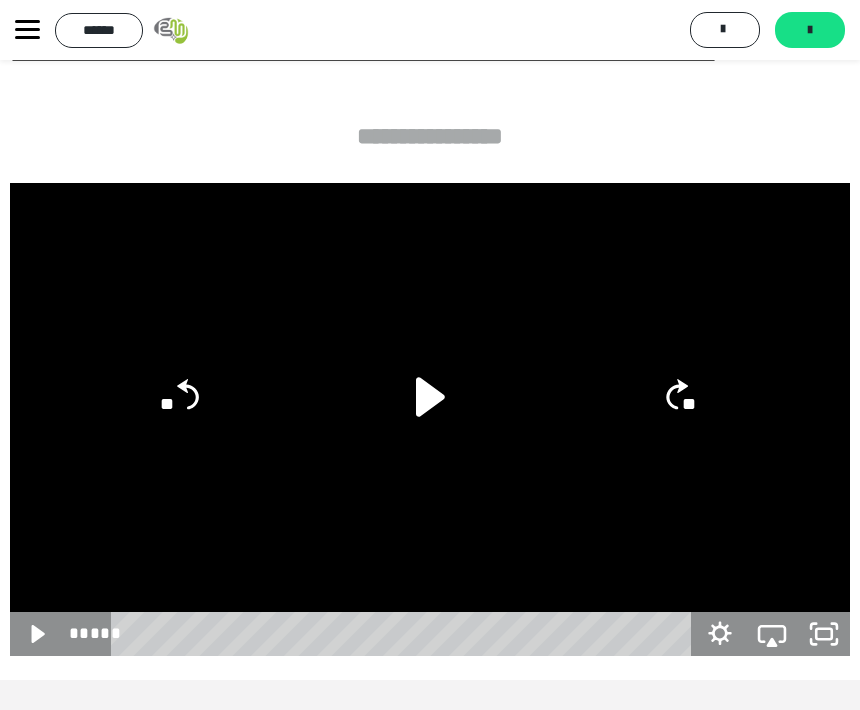 click on "*******" at bounding box center [810, 30] 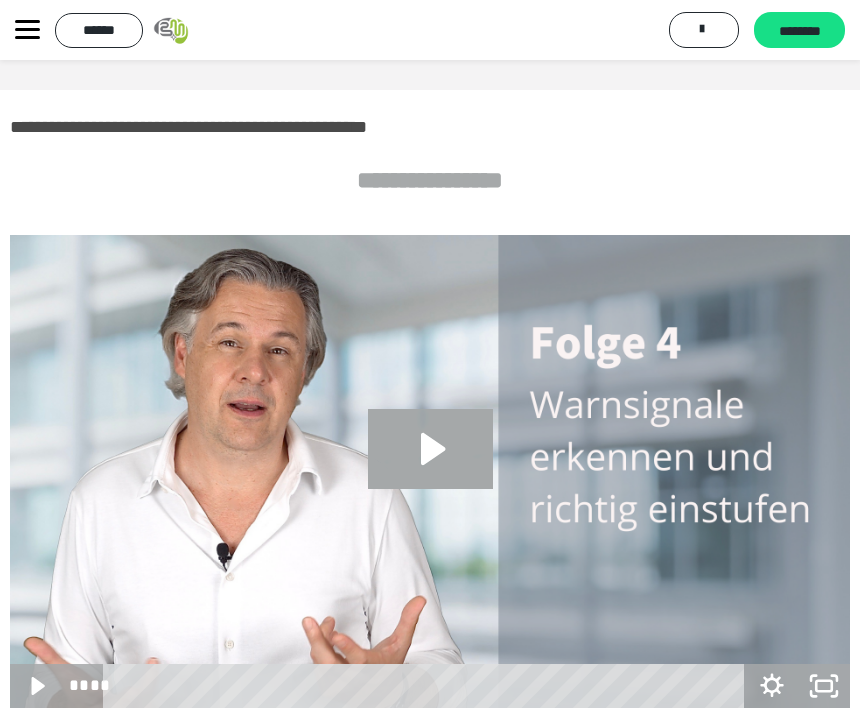 click on "**********" at bounding box center [430, 411] 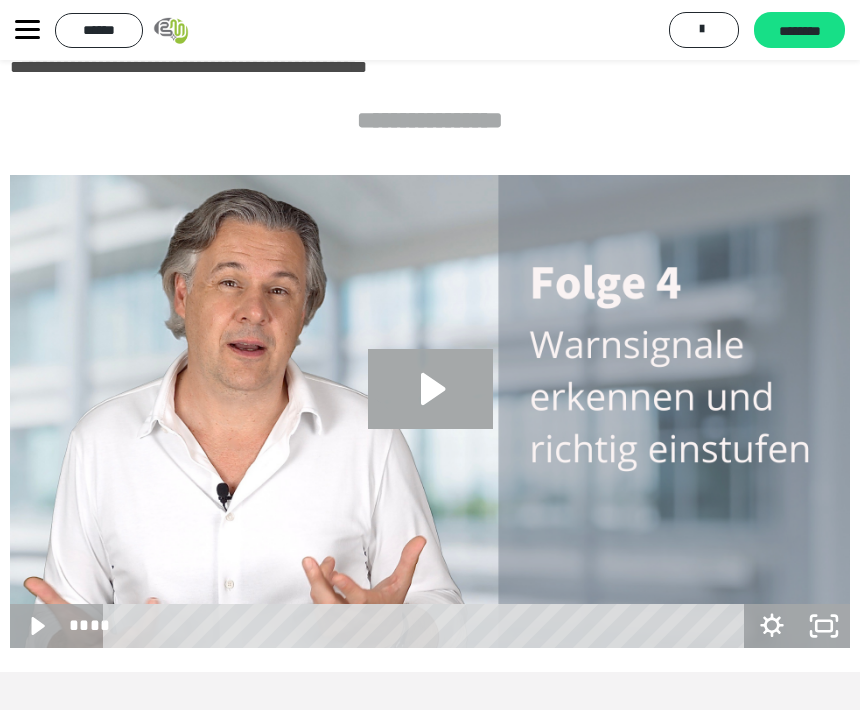 scroll, scrollTop: 0, scrollLeft: 0, axis: both 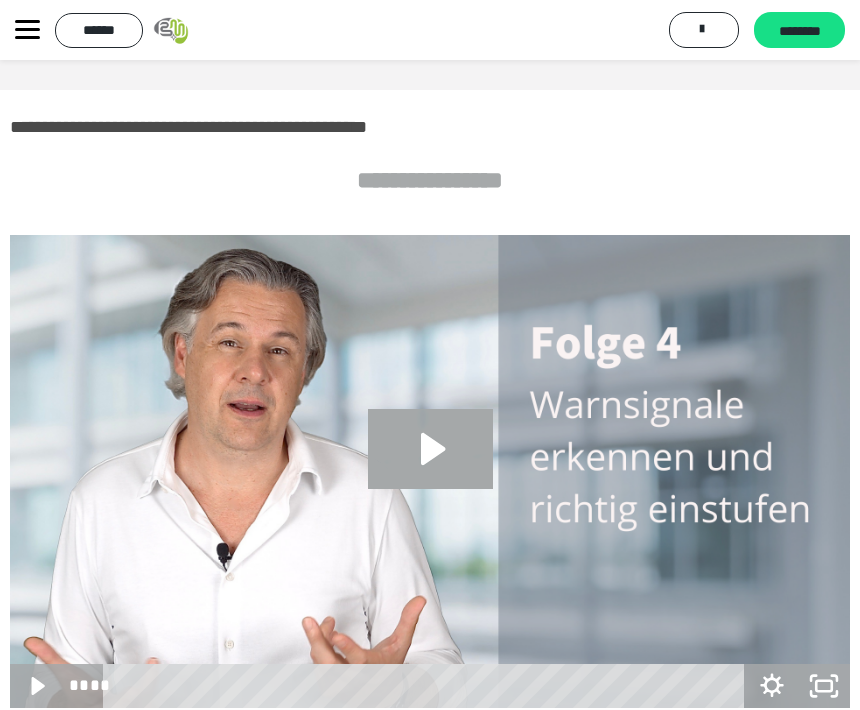 click 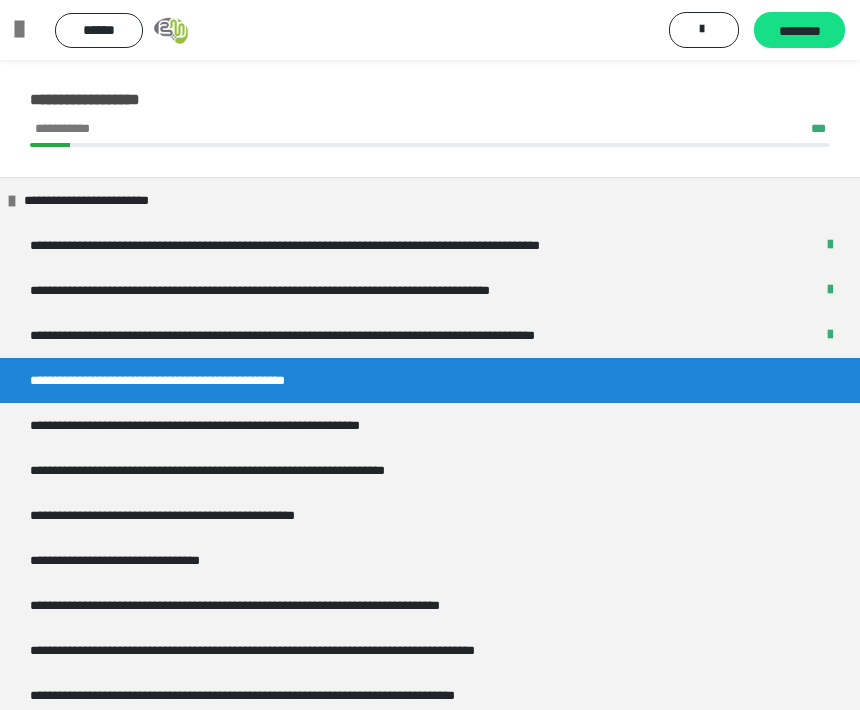click on "**********" at bounding box center (201, 380) 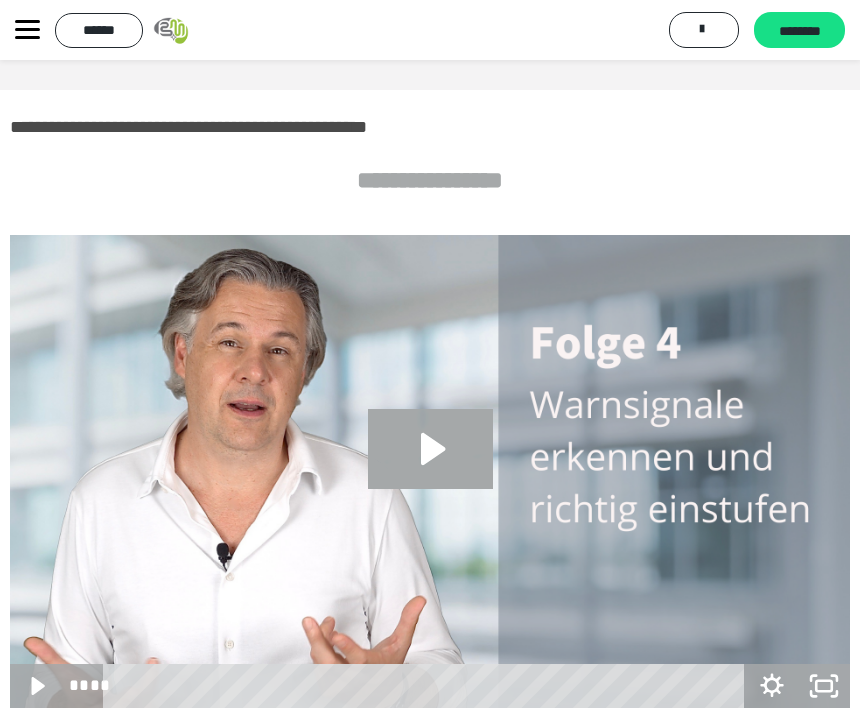 click 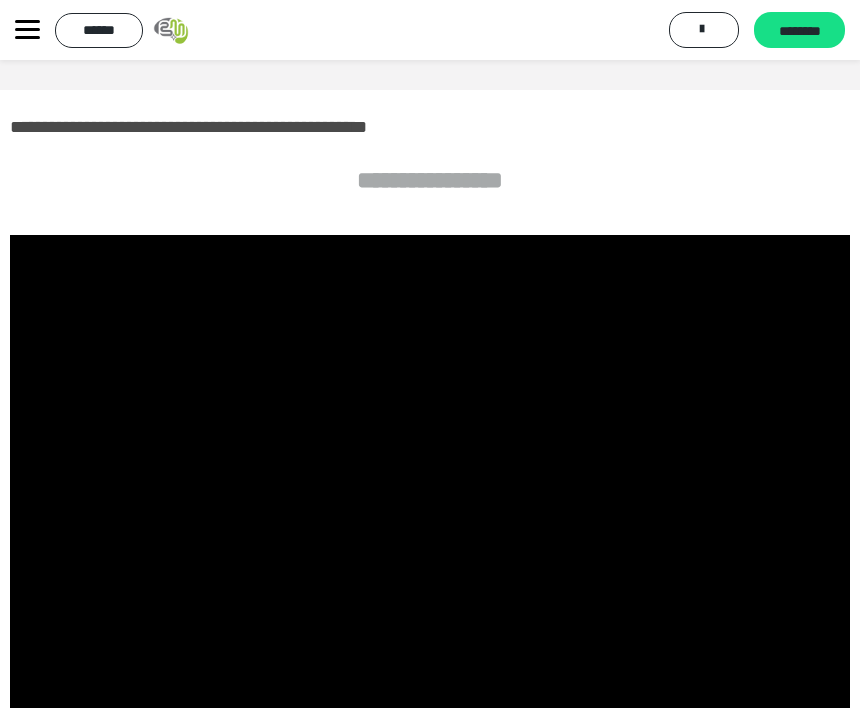 click at bounding box center [430, 471] 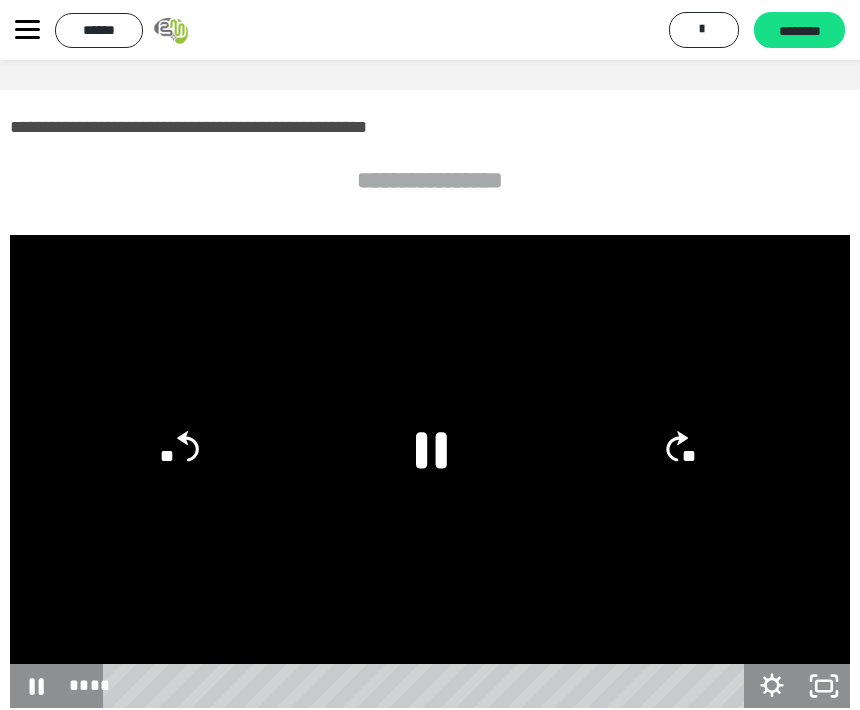 click 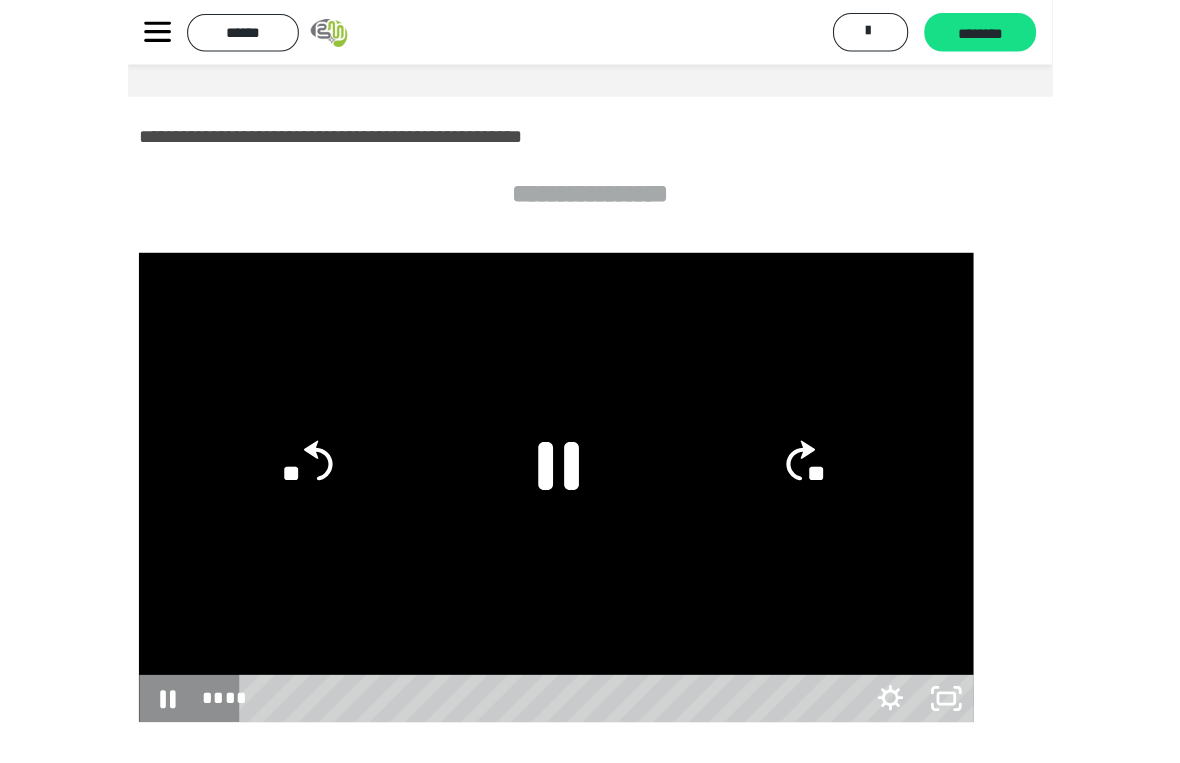 scroll, scrollTop: 24, scrollLeft: 0, axis: vertical 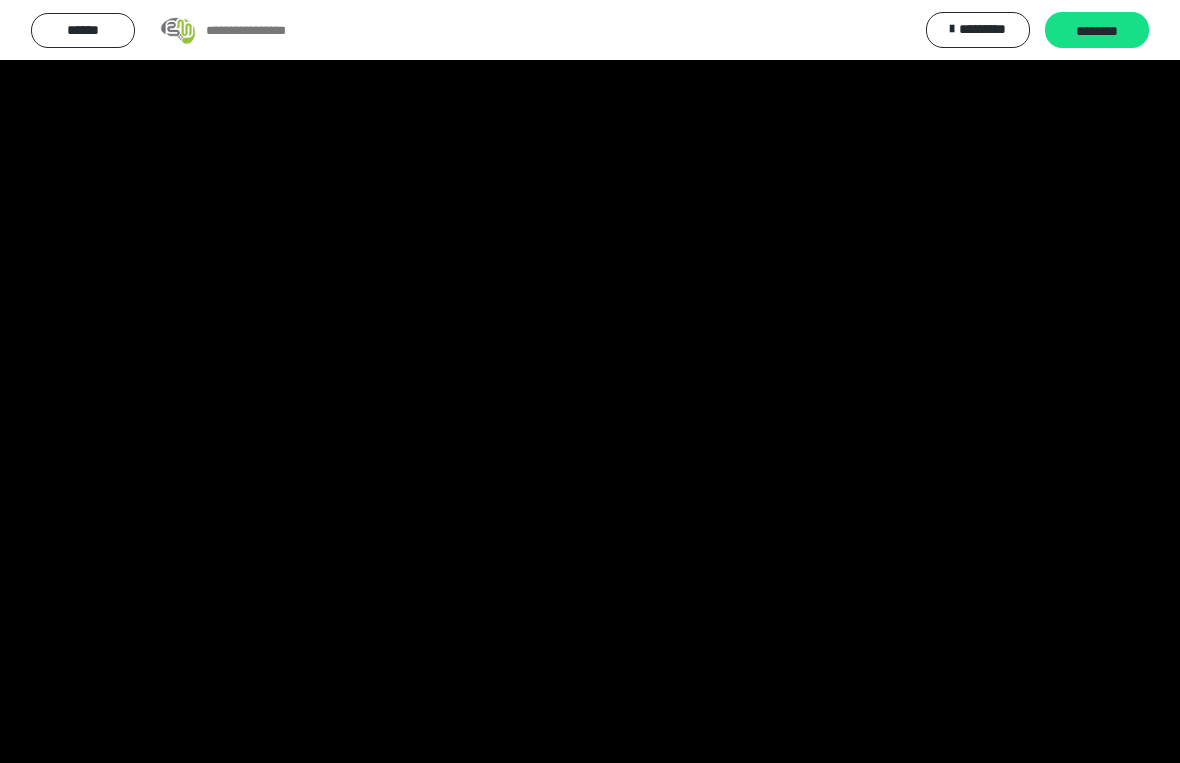click at bounding box center [590, 381] 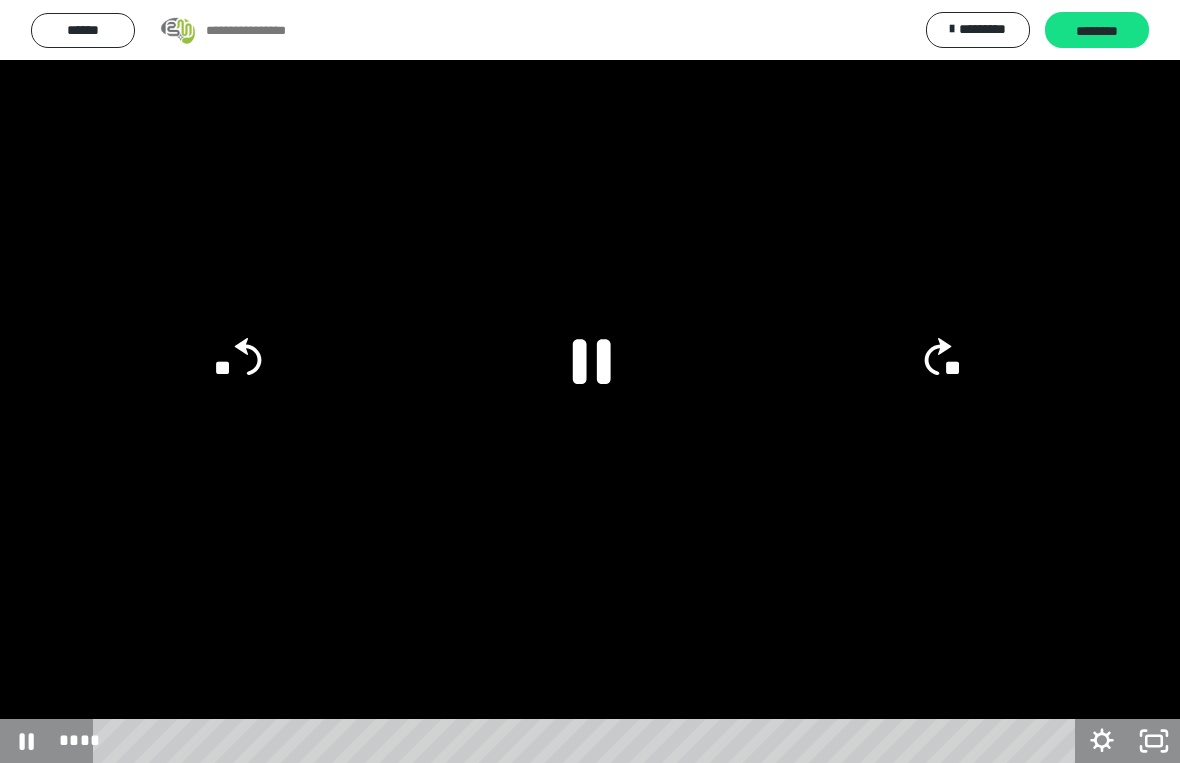 scroll, scrollTop: 0, scrollLeft: 0, axis: both 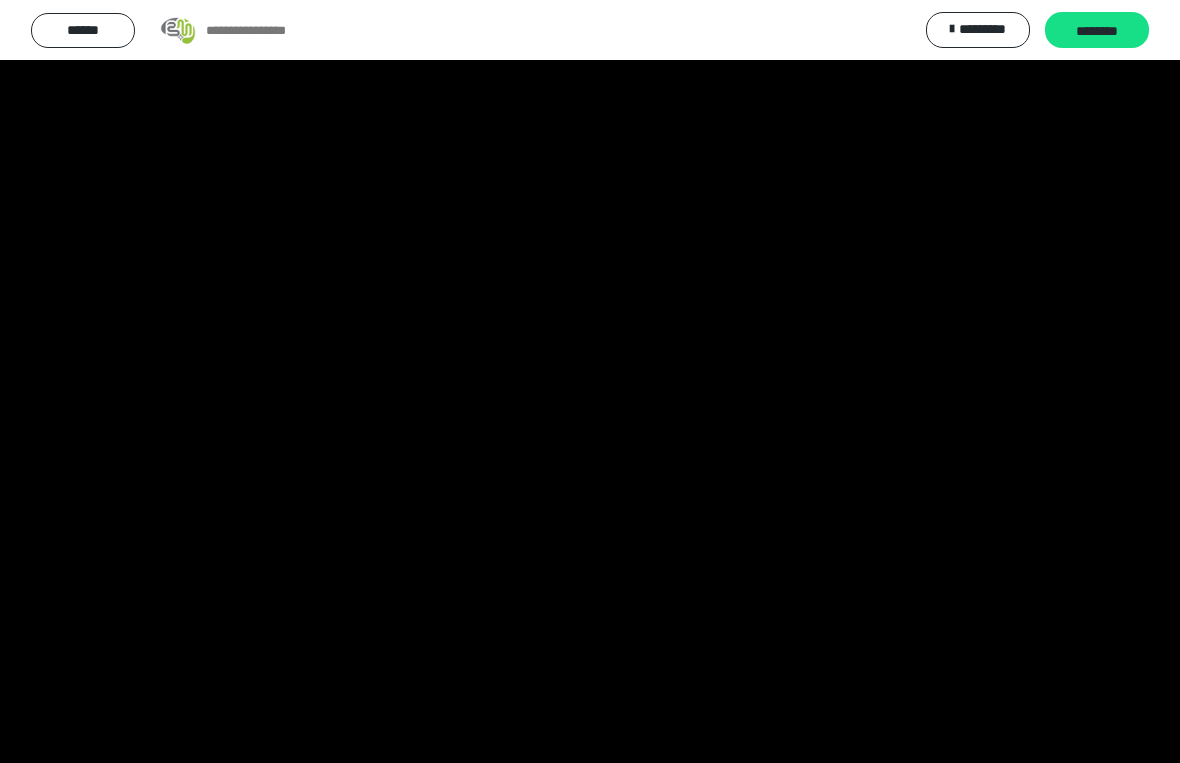 click at bounding box center (590, 381) 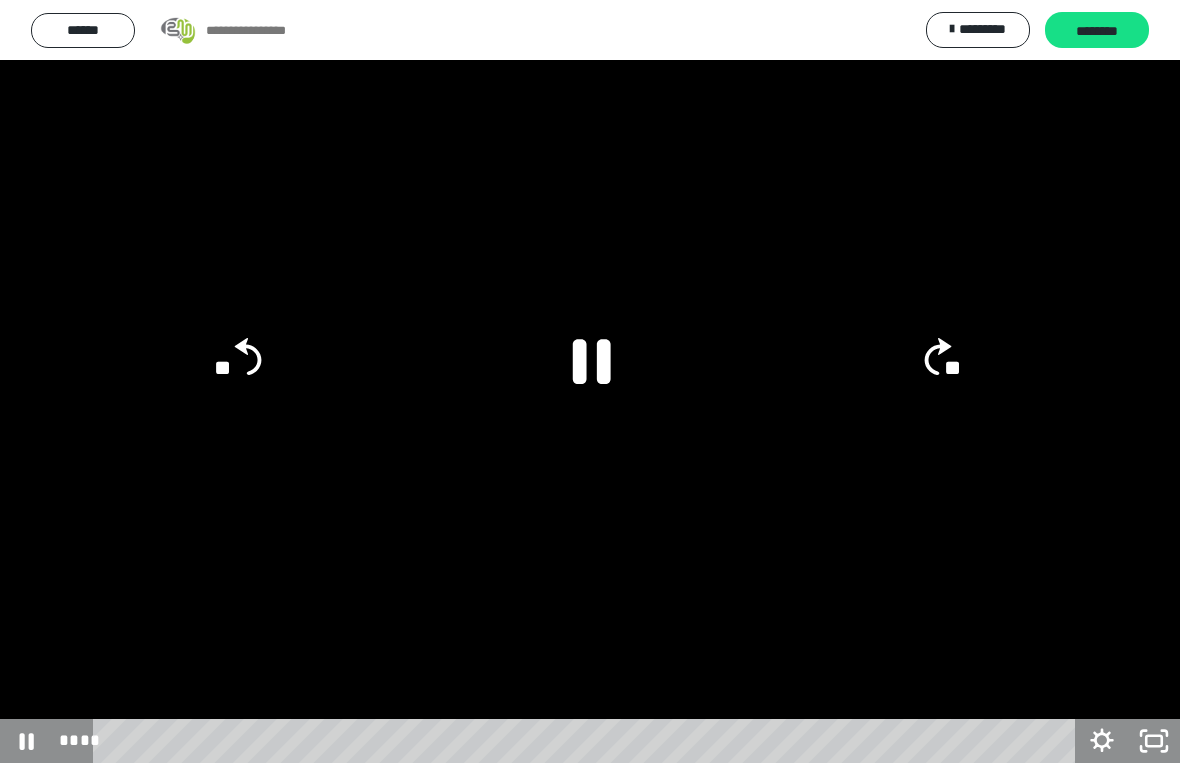 click 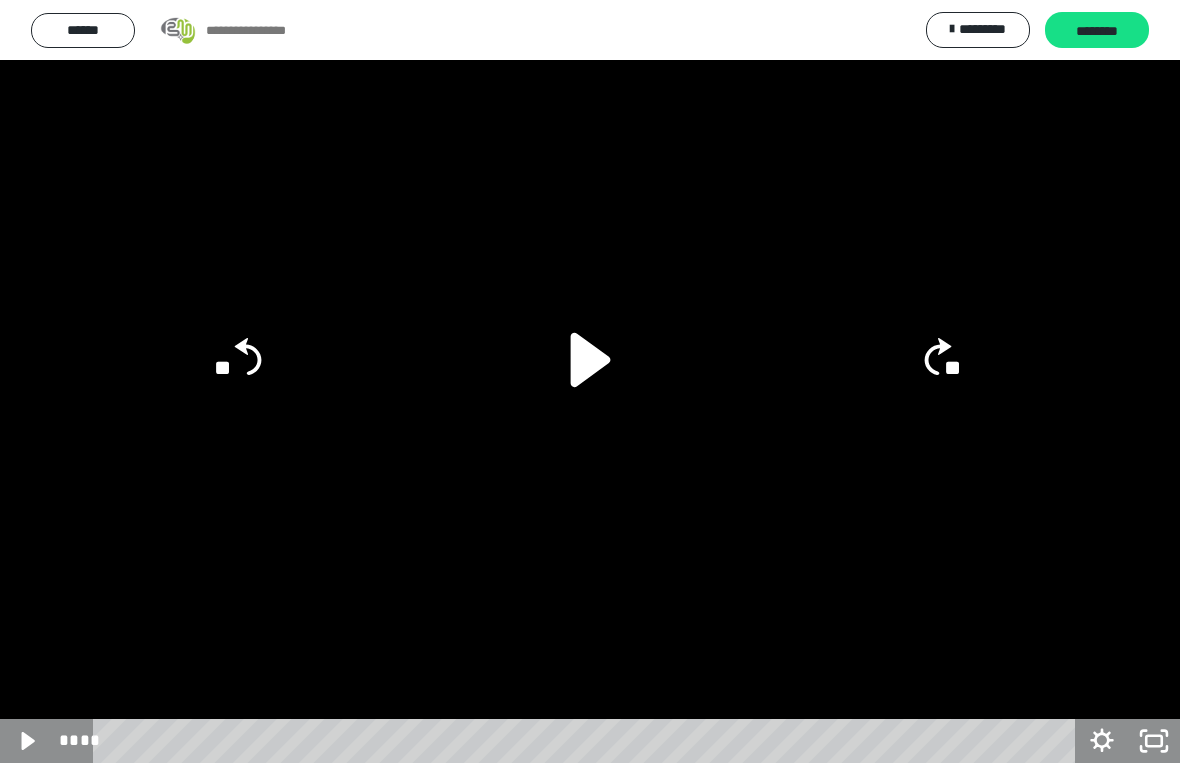 click 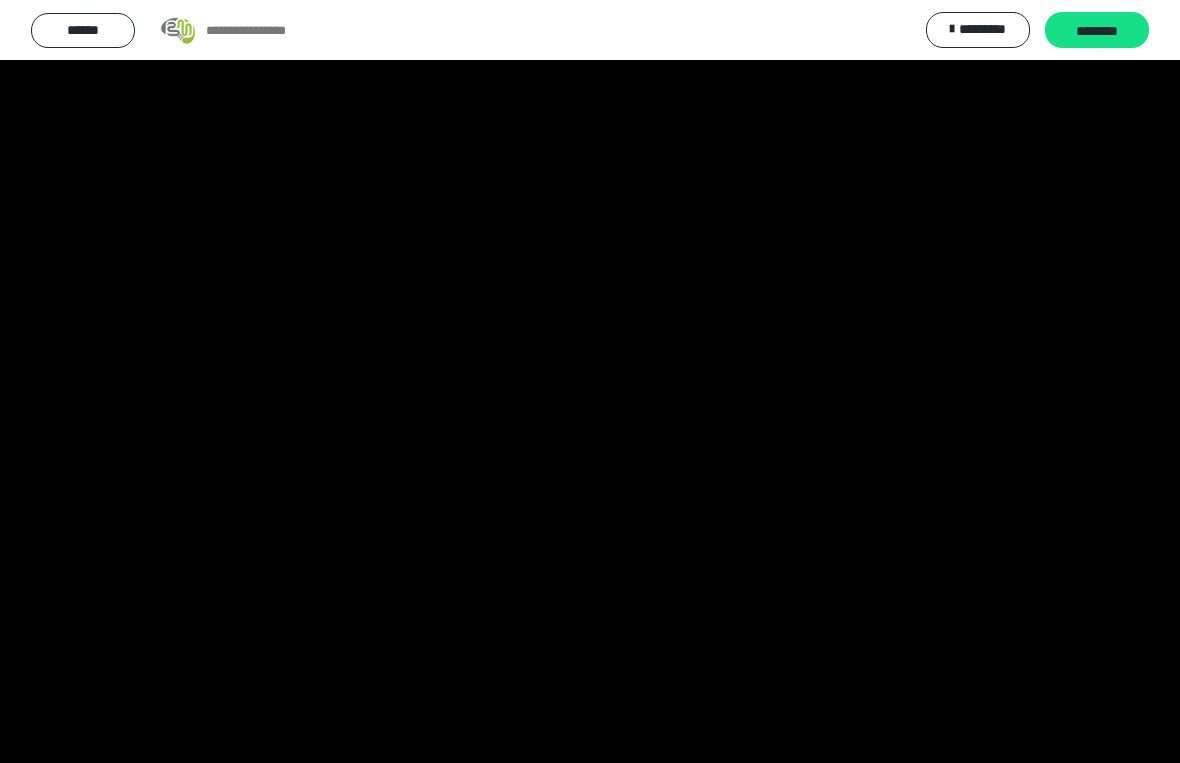 click at bounding box center [590, 381] 